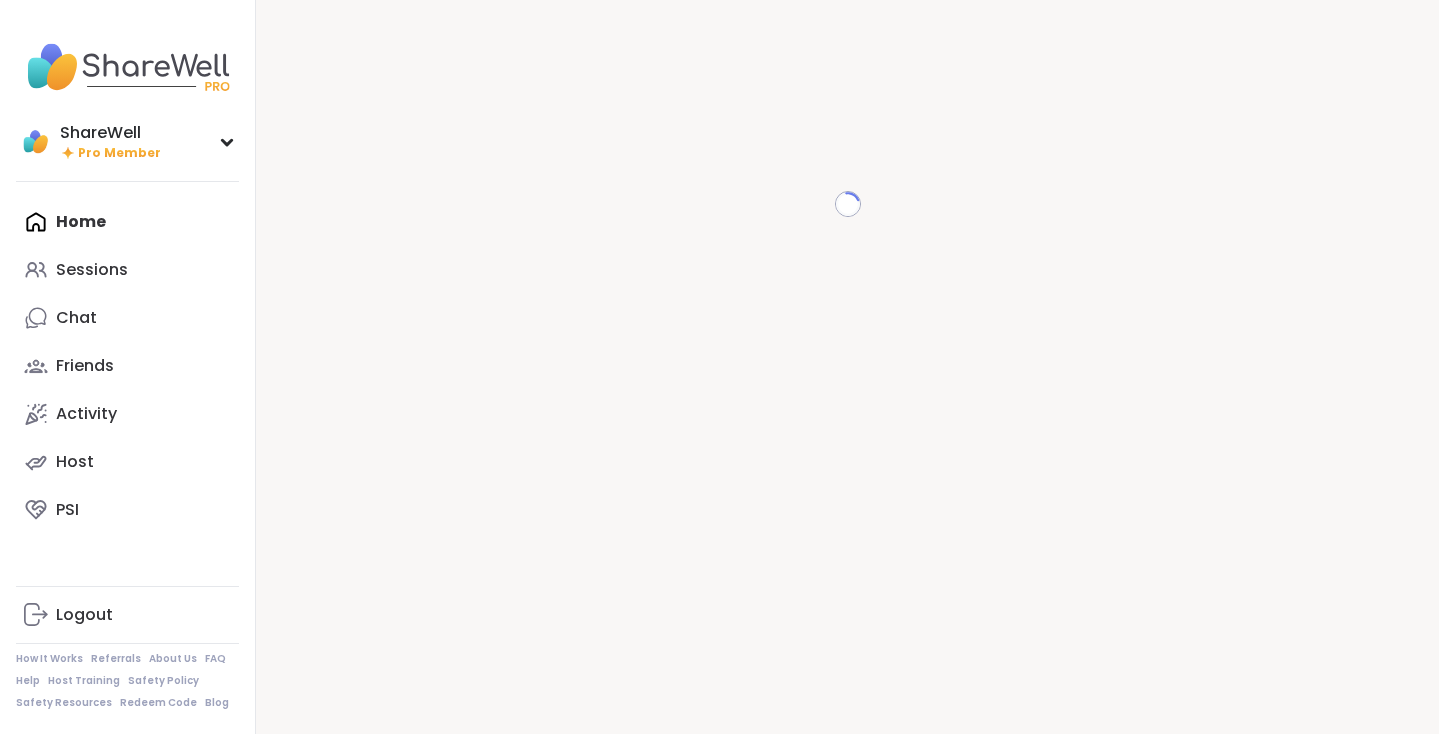 scroll, scrollTop: 0, scrollLeft: 0, axis: both 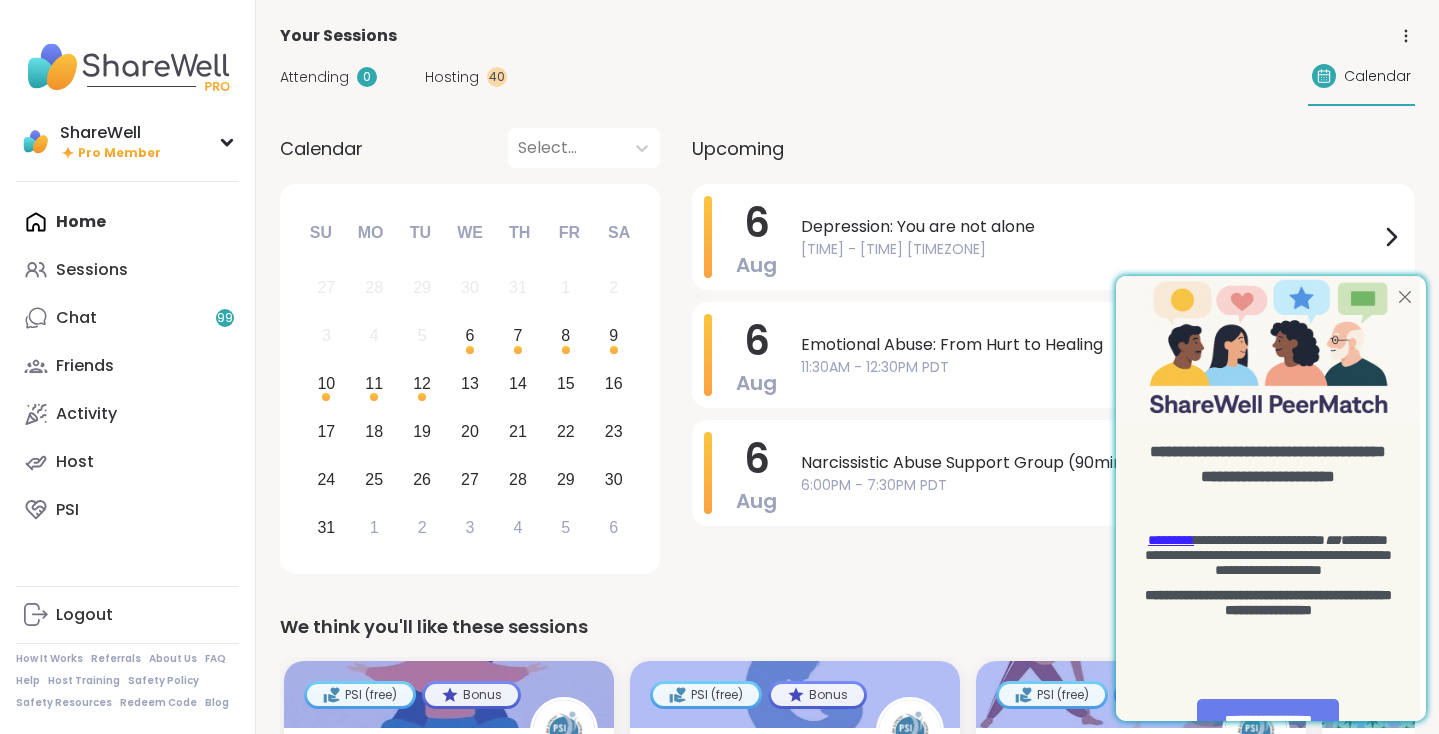 click at bounding box center [1405, 297] 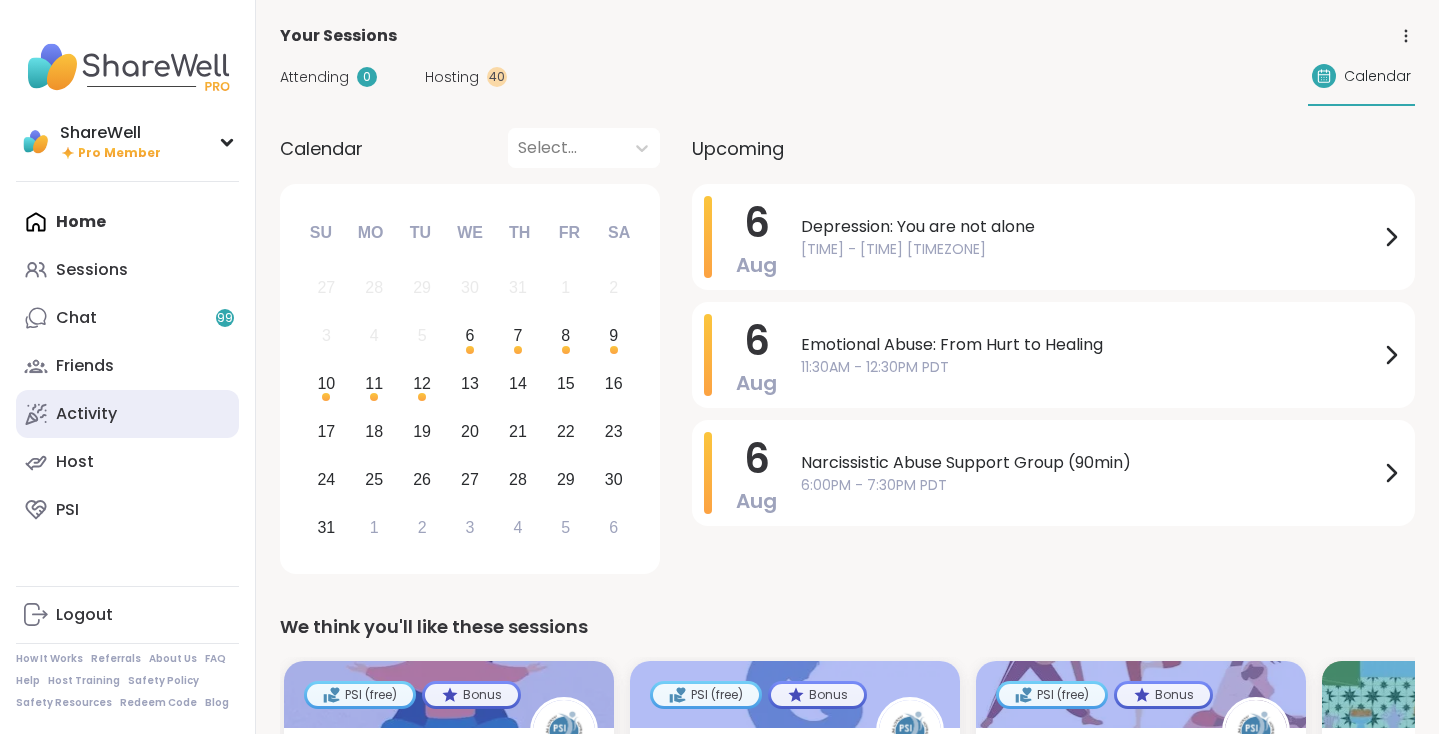 click on "Activity" at bounding box center [127, 414] 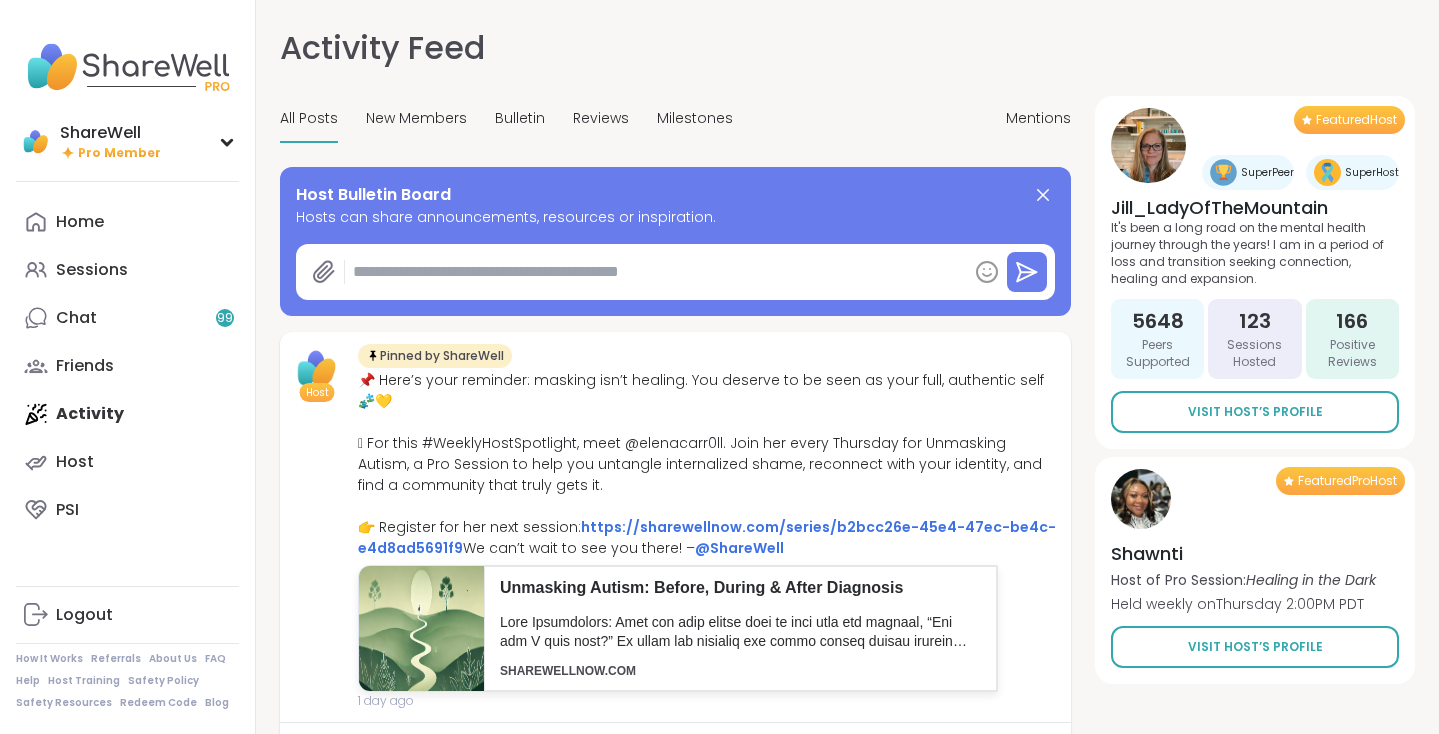 scroll, scrollTop: 0, scrollLeft: 0, axis: both 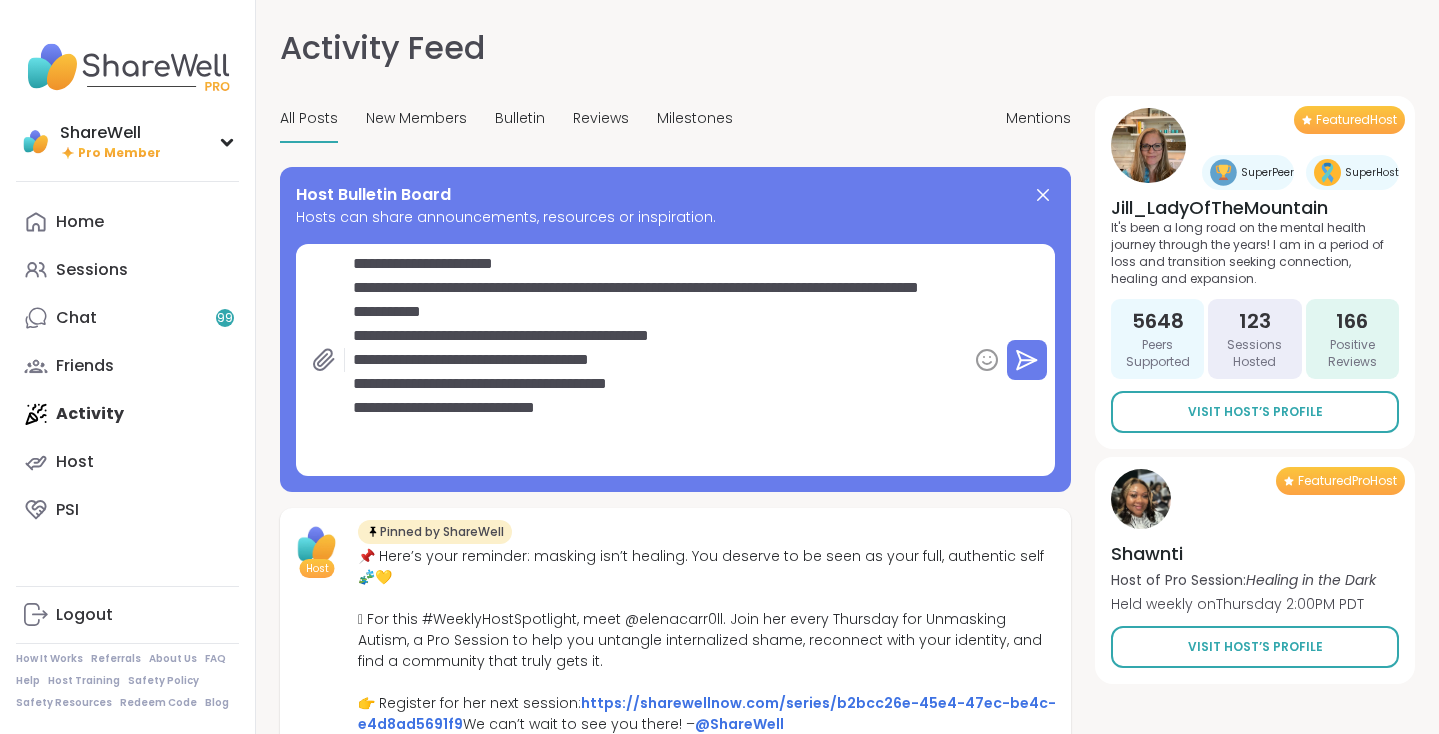 type on "*" 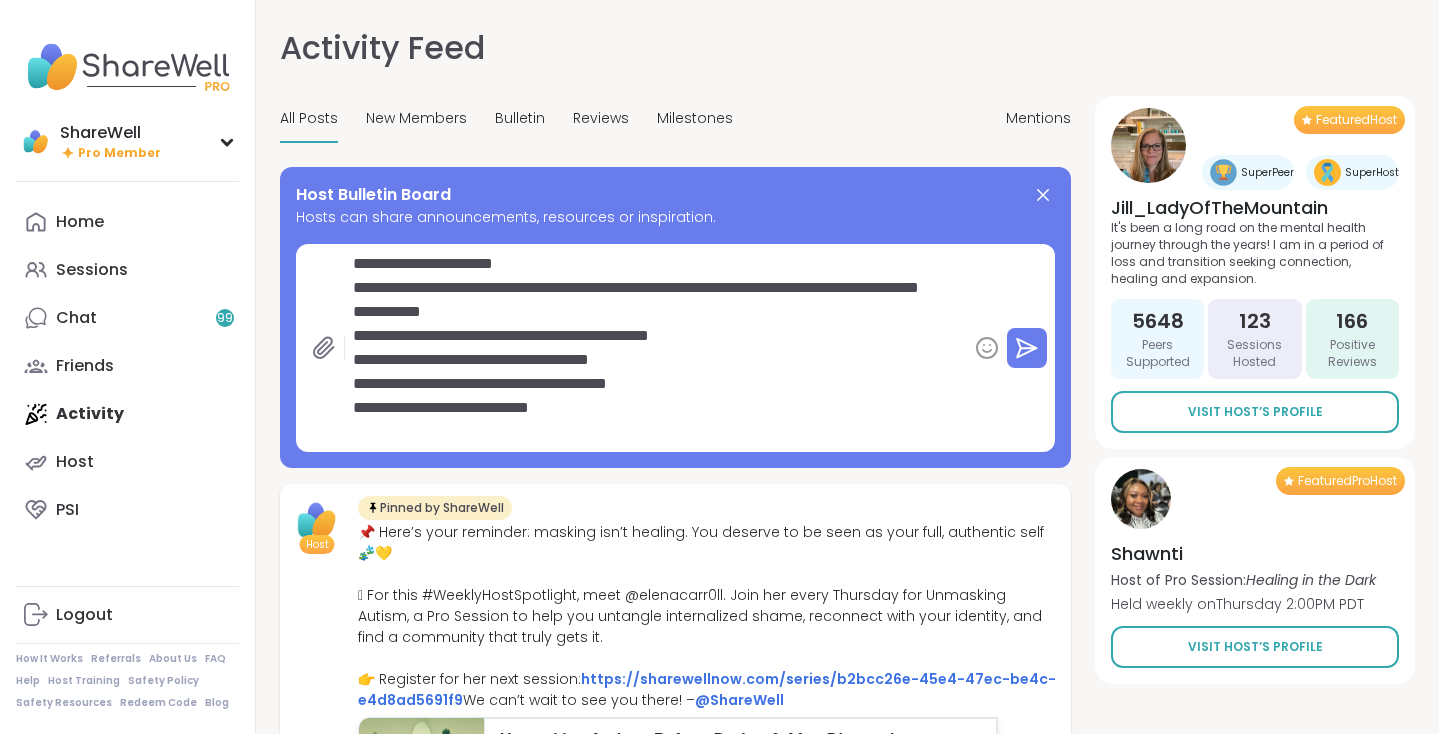 click on "**********" at bounding box center (656, 348) 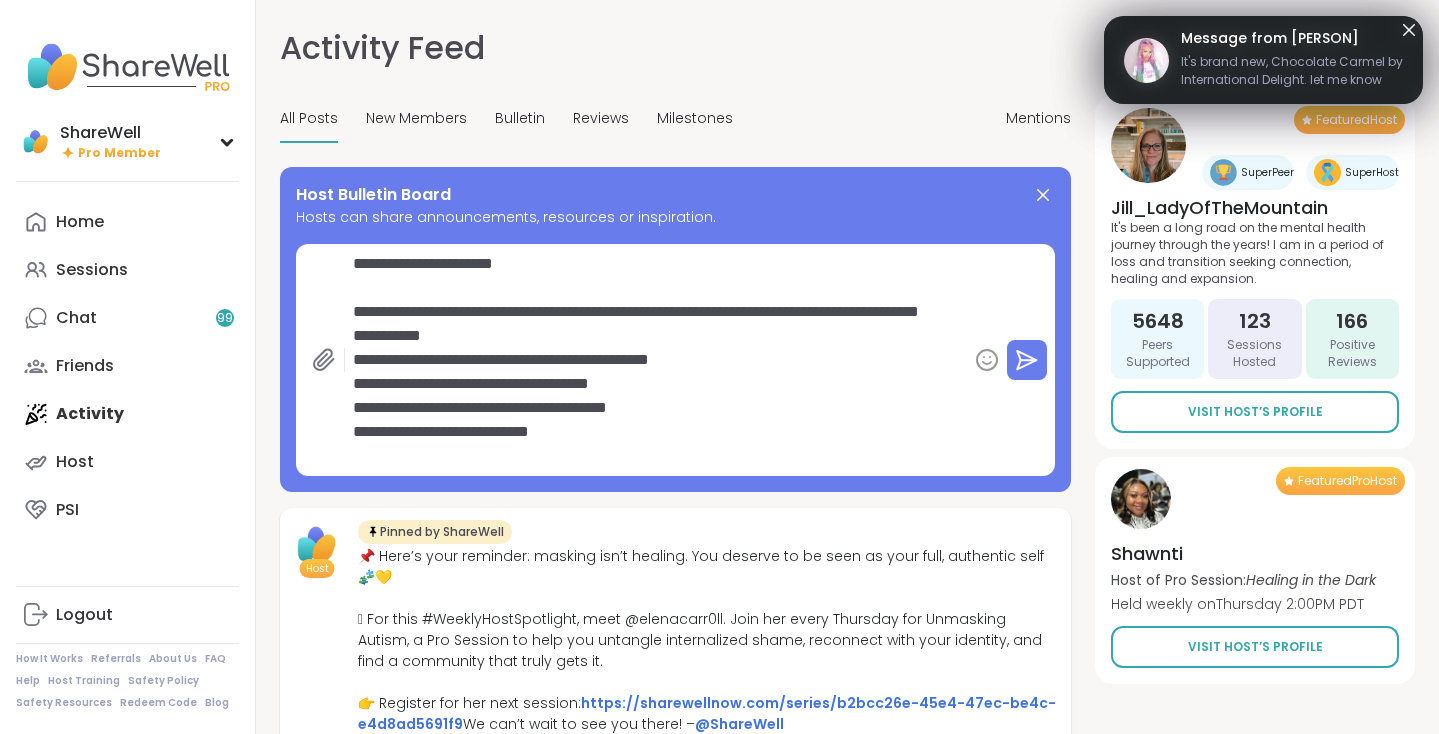 click on "**********" at bounding box center (656, 360) 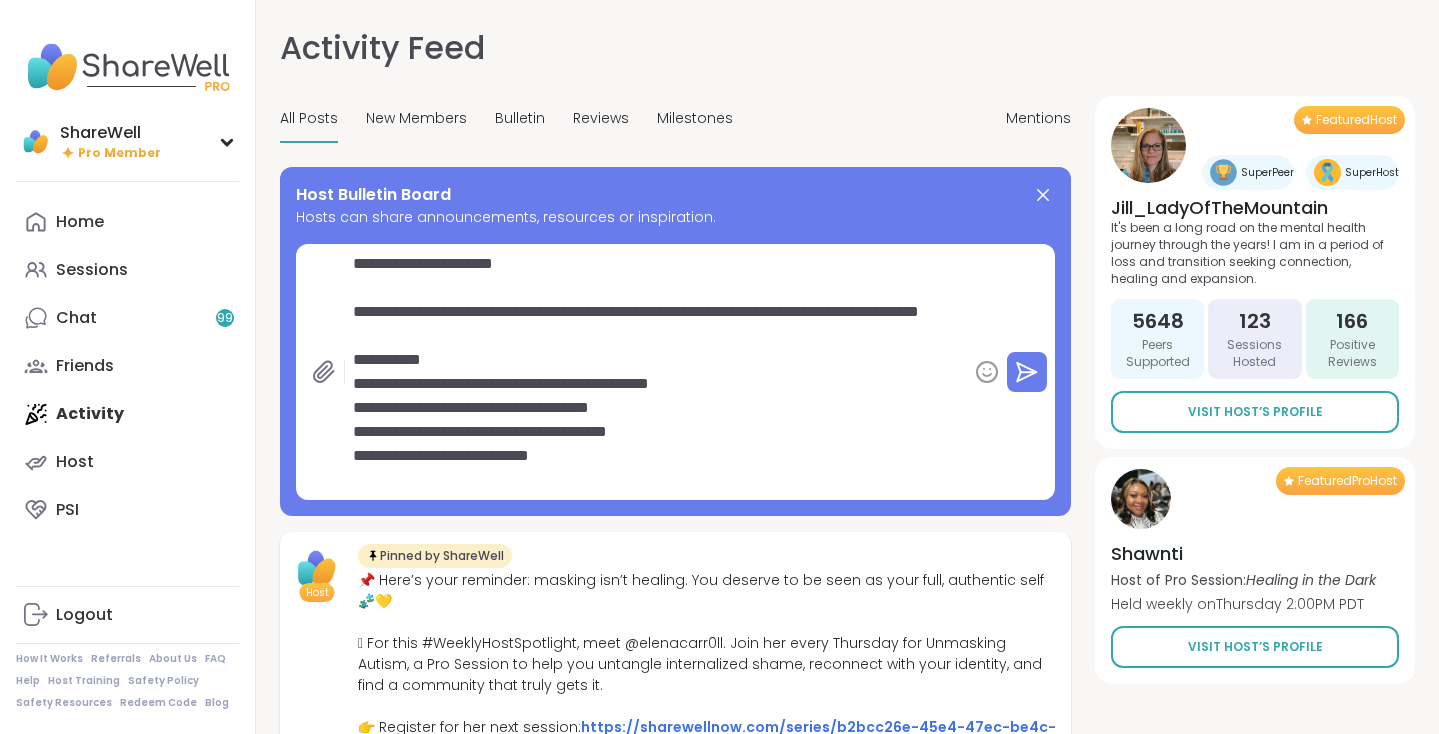 click on "**********" at bounding box center [656, 372] 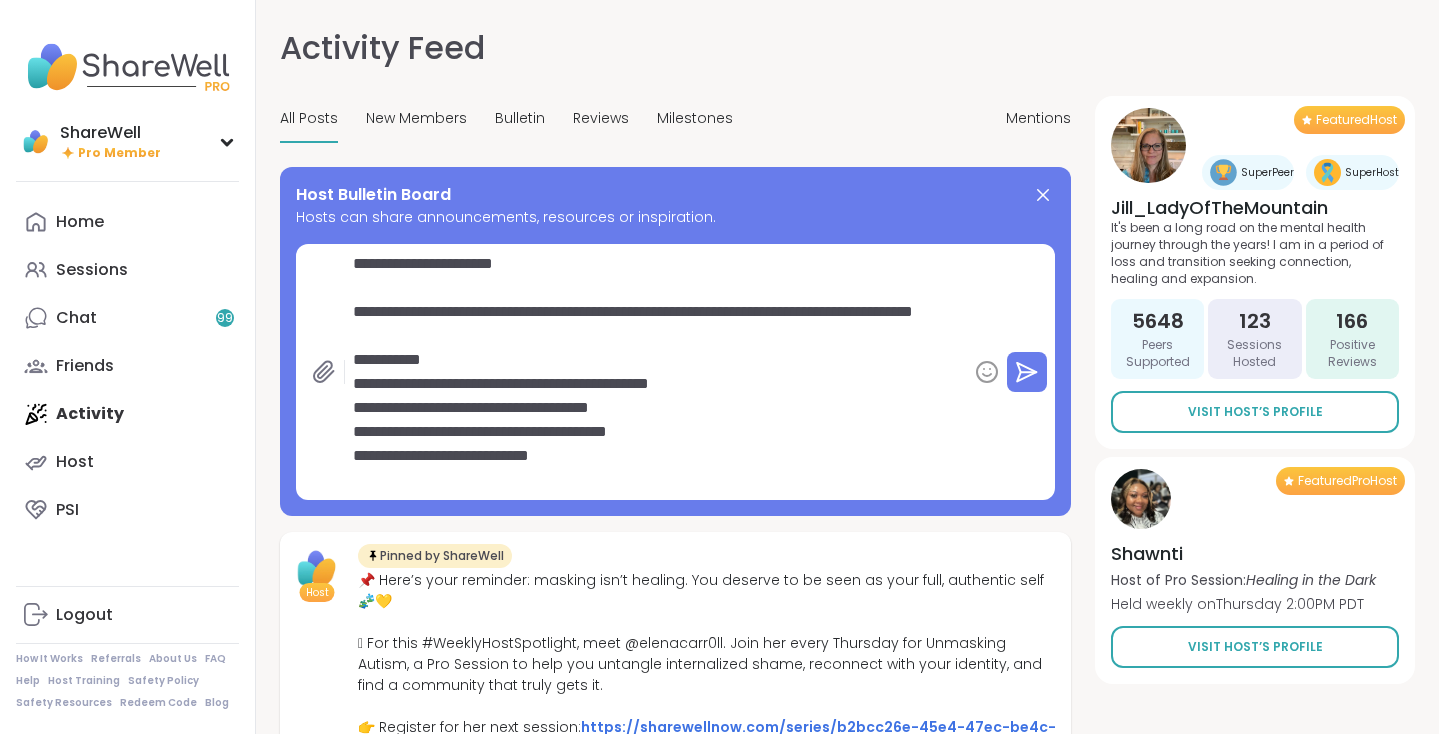 type on "*" 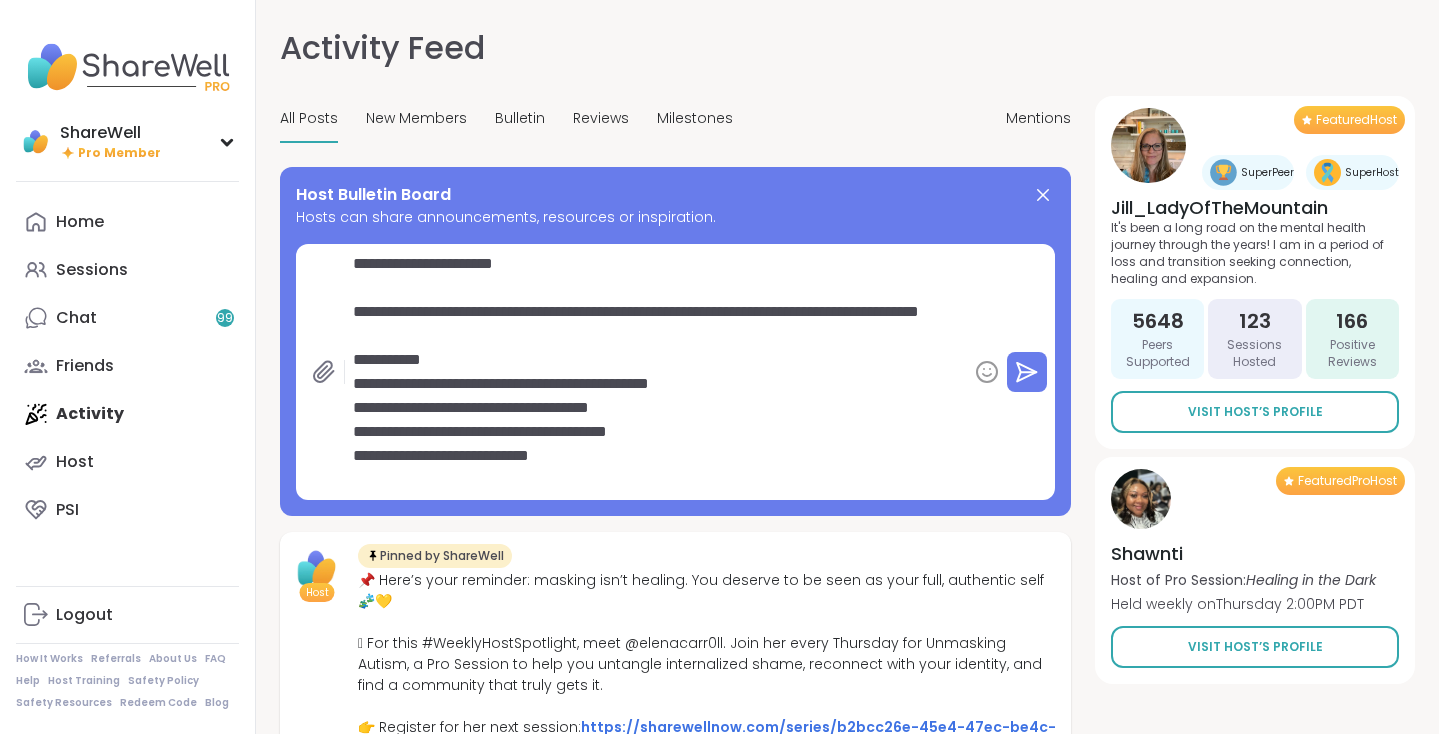 type on "*" 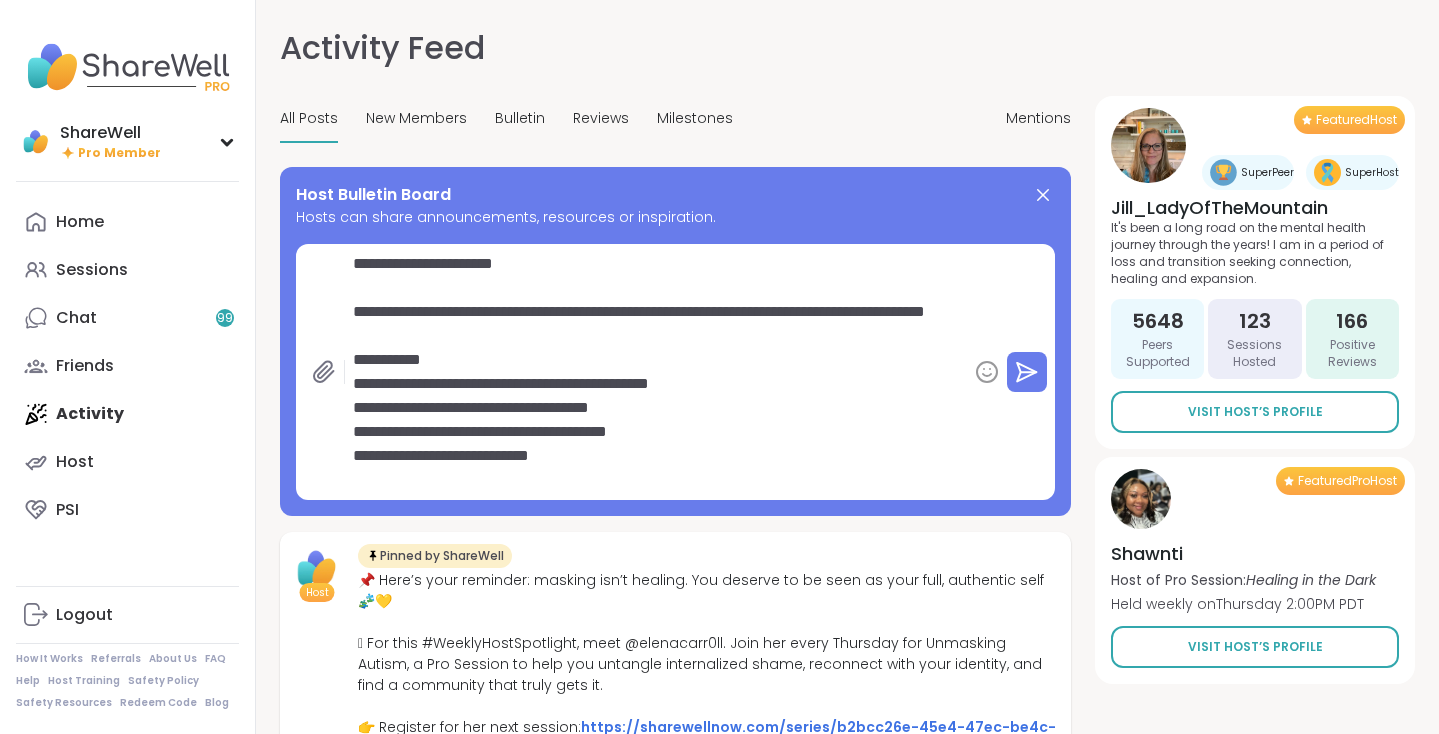 type on "*" 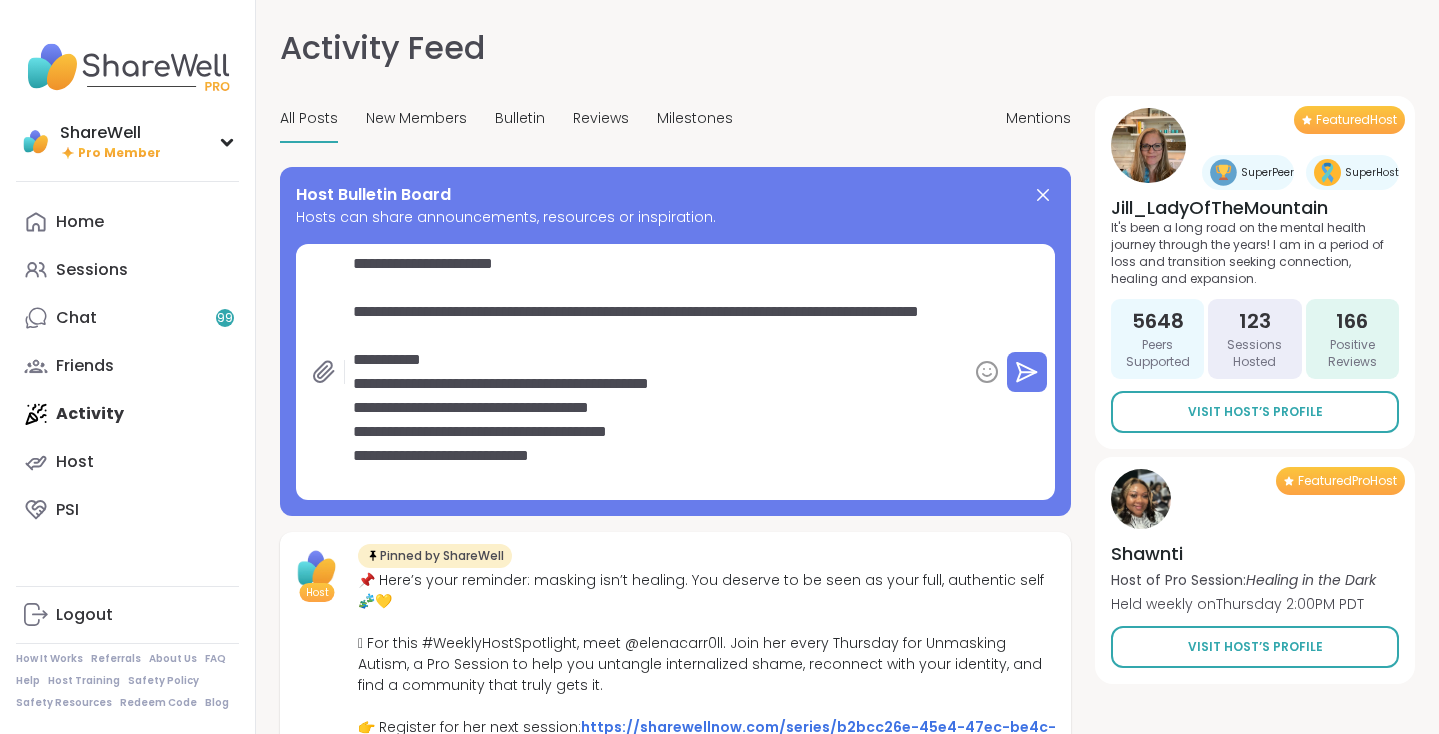 type on "*" 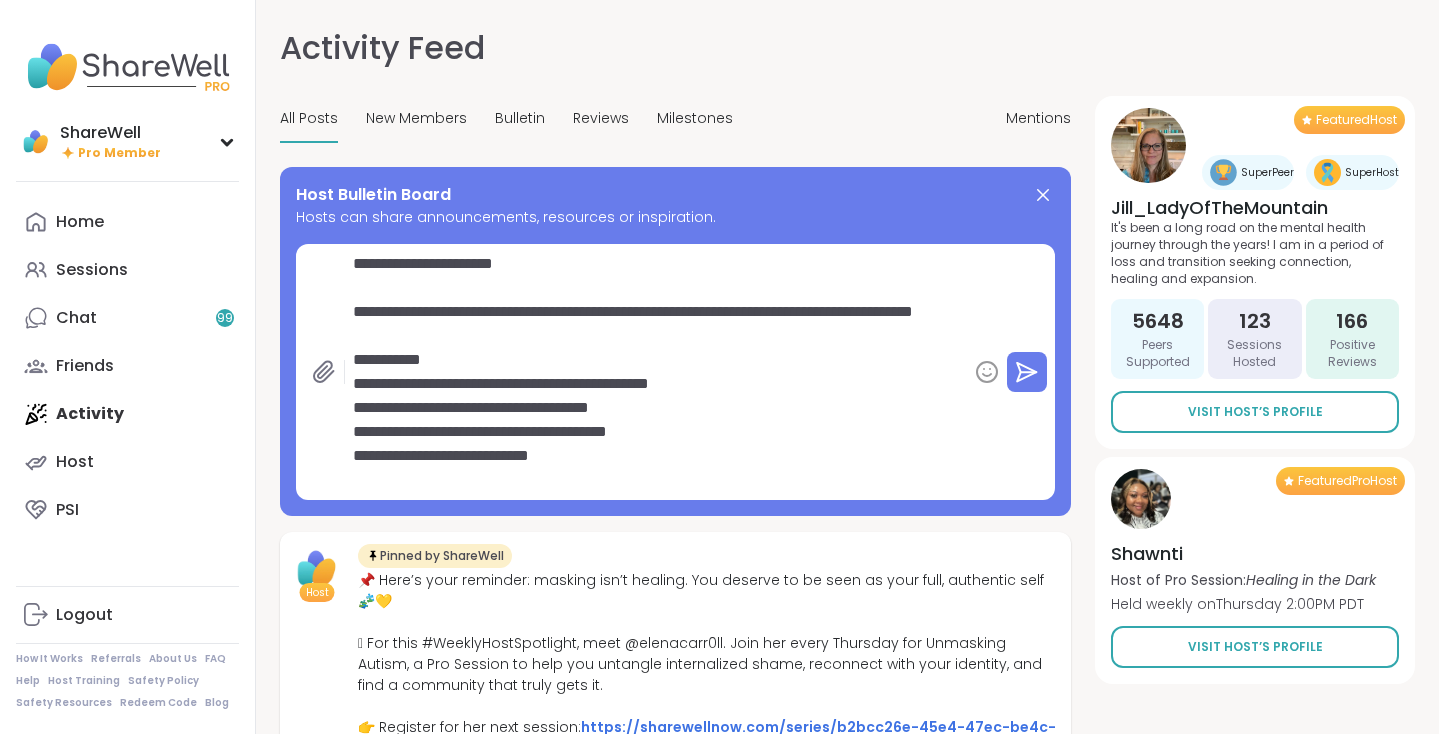 type on "*" 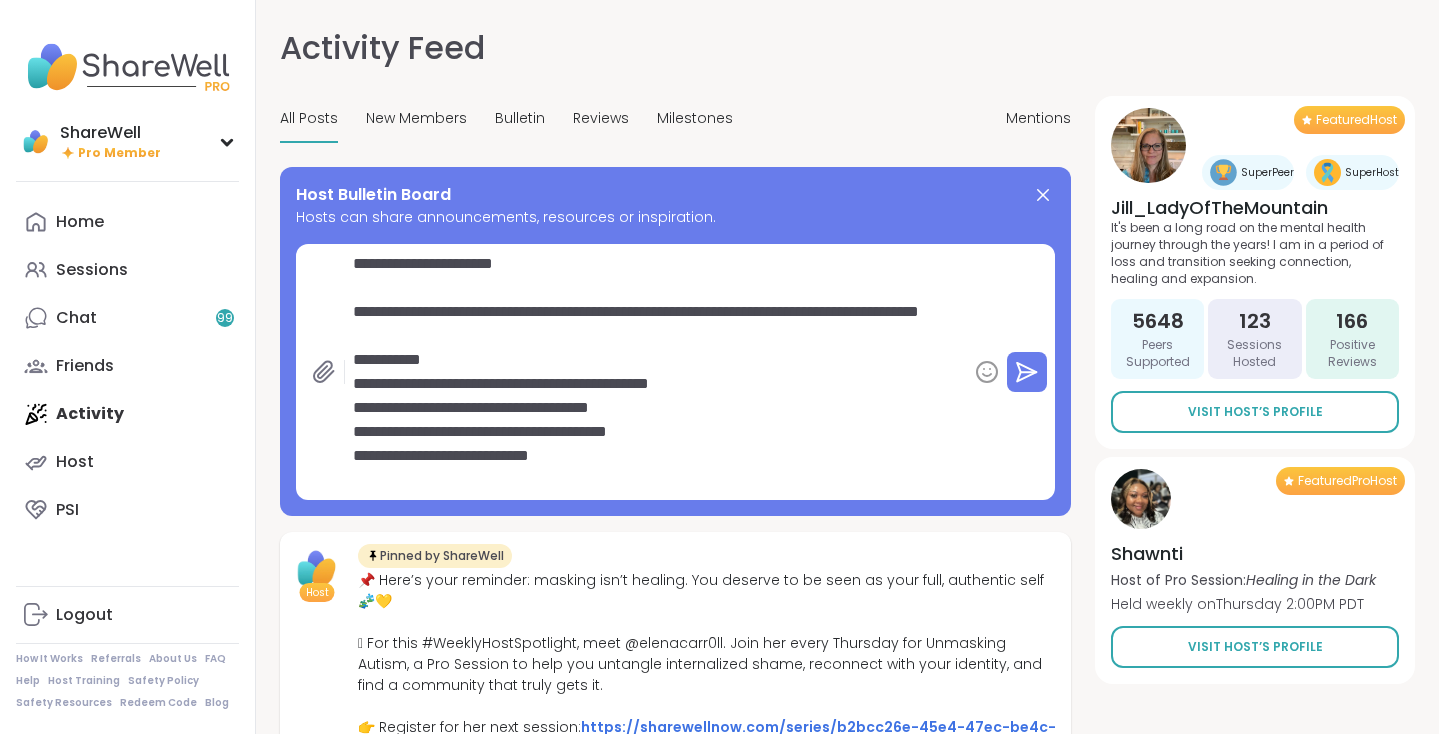type on "*" 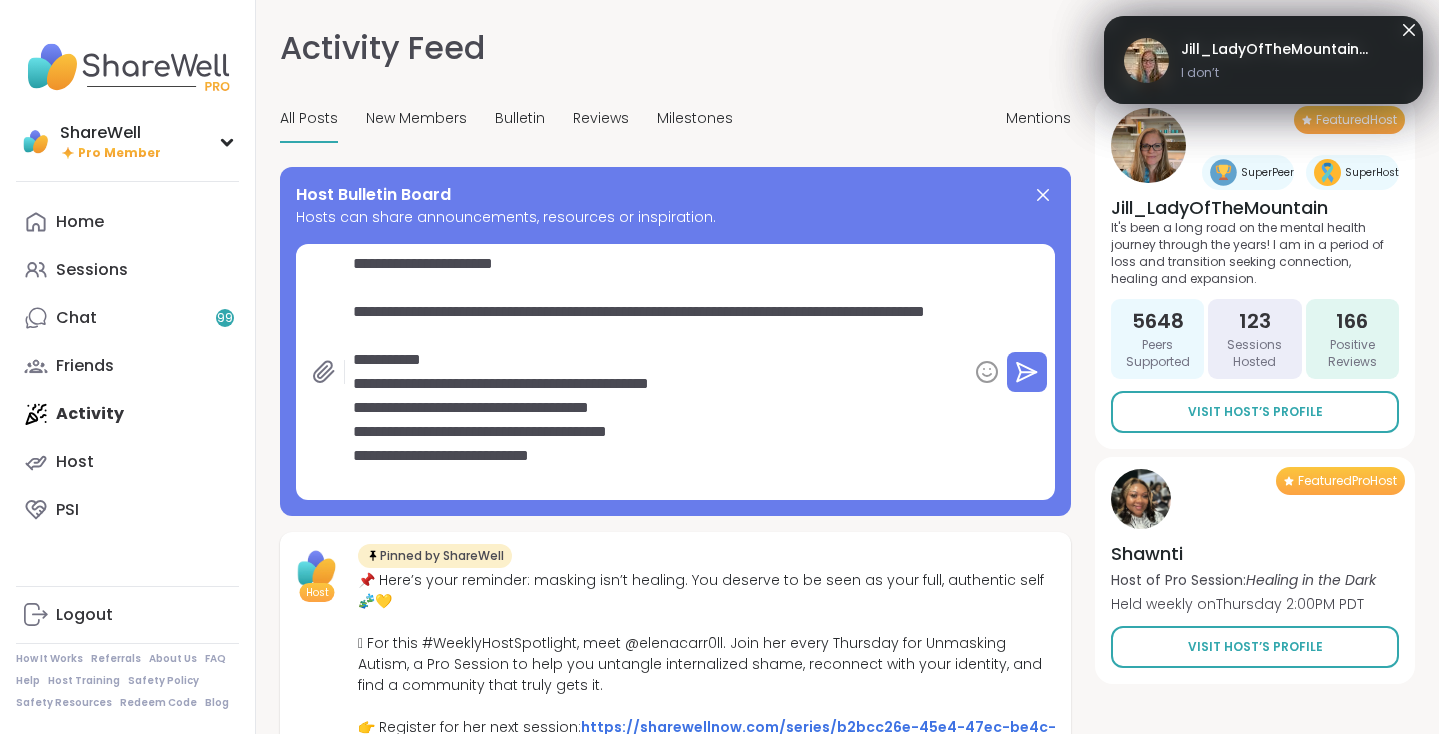 click on "**********" at bounding box center [656, 372] 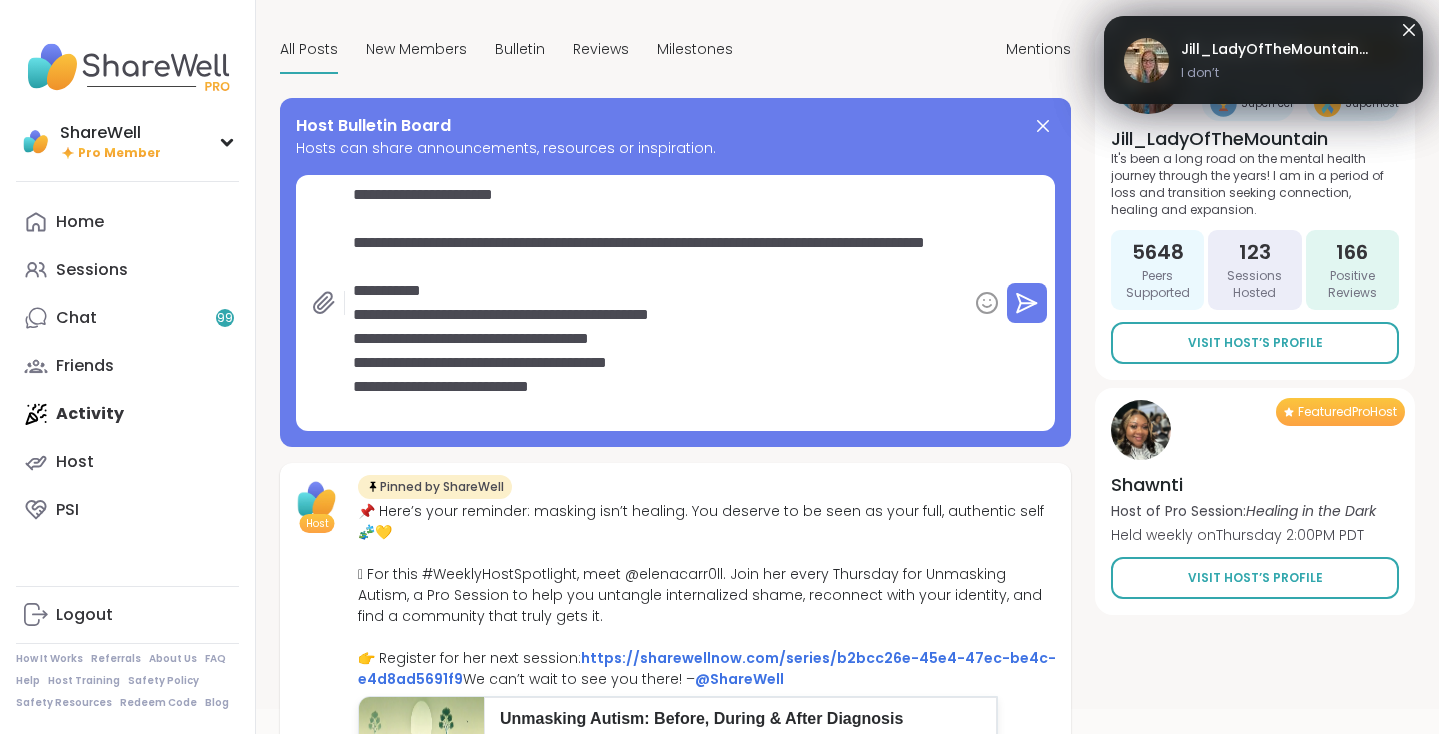 scroll, scrollTop: 71, scrollLeft: 0, axis: vertical 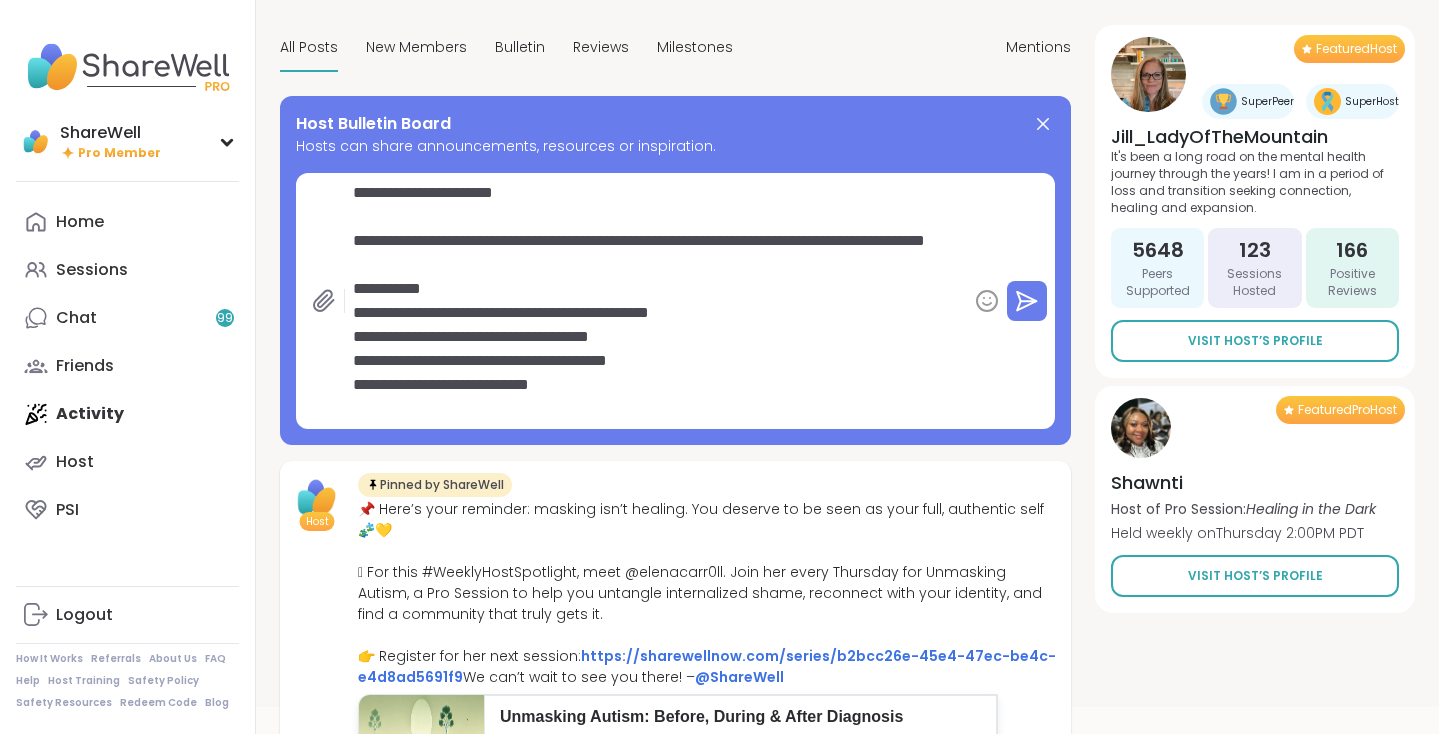 click on "**********" at bounding box center [656, 301] 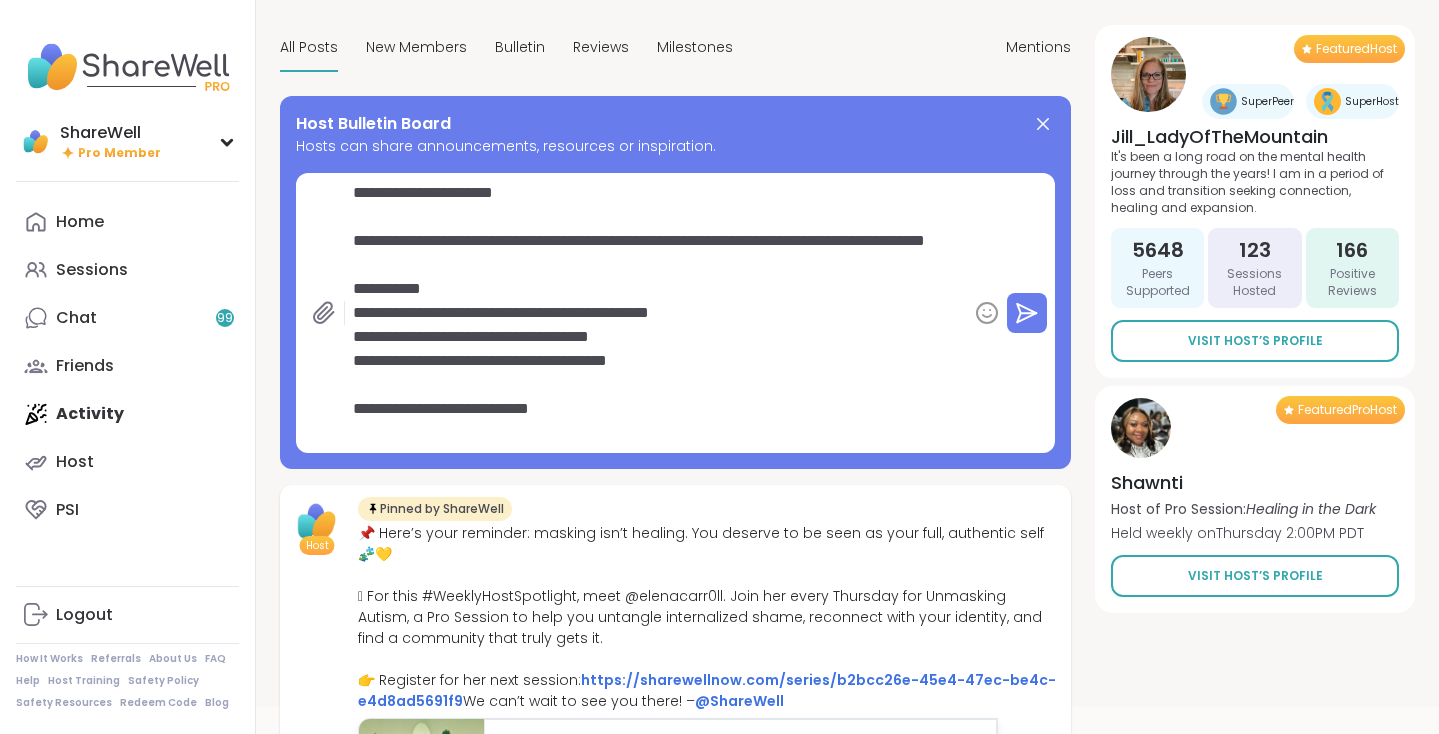 click on "**********" at bounding box center [656, 313] 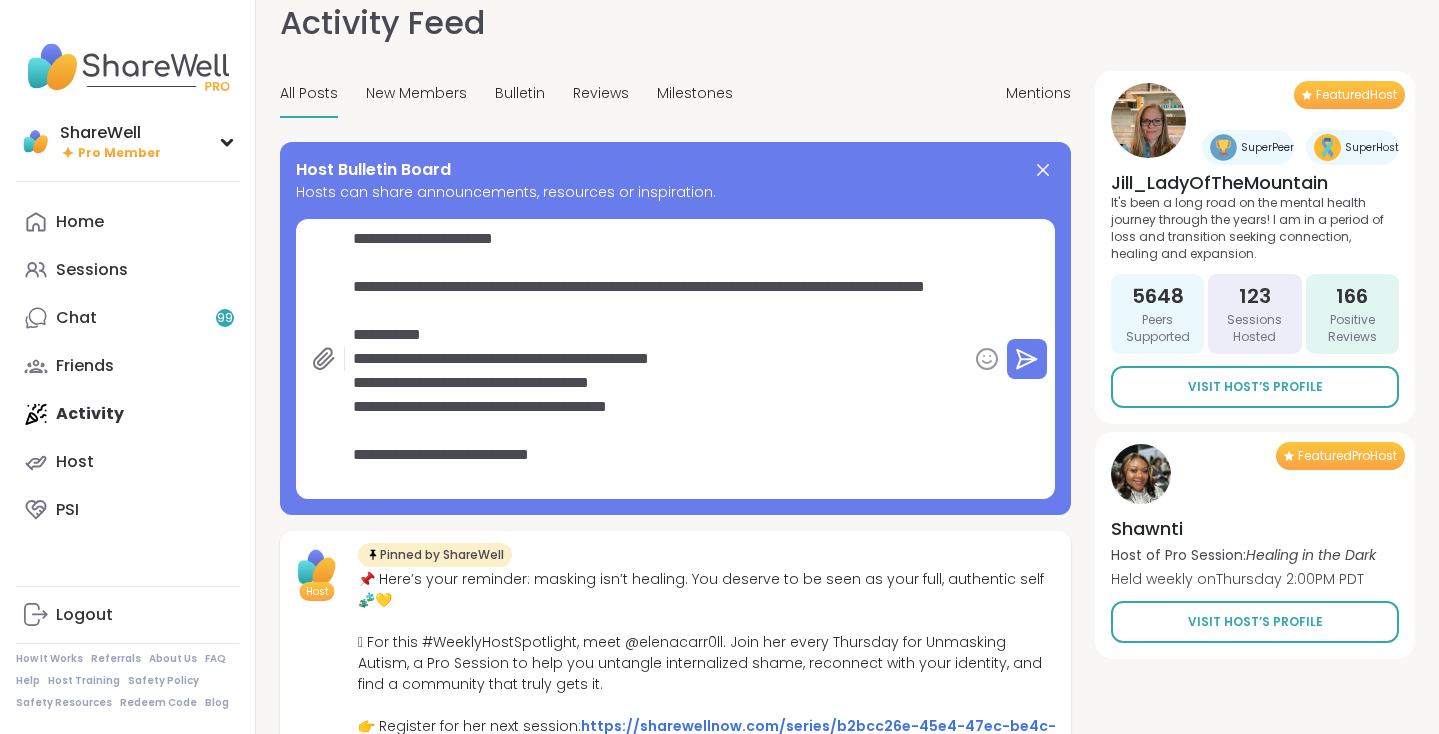 scroll, scrollTop: 24, scrollLeft: 0, axis: vertical 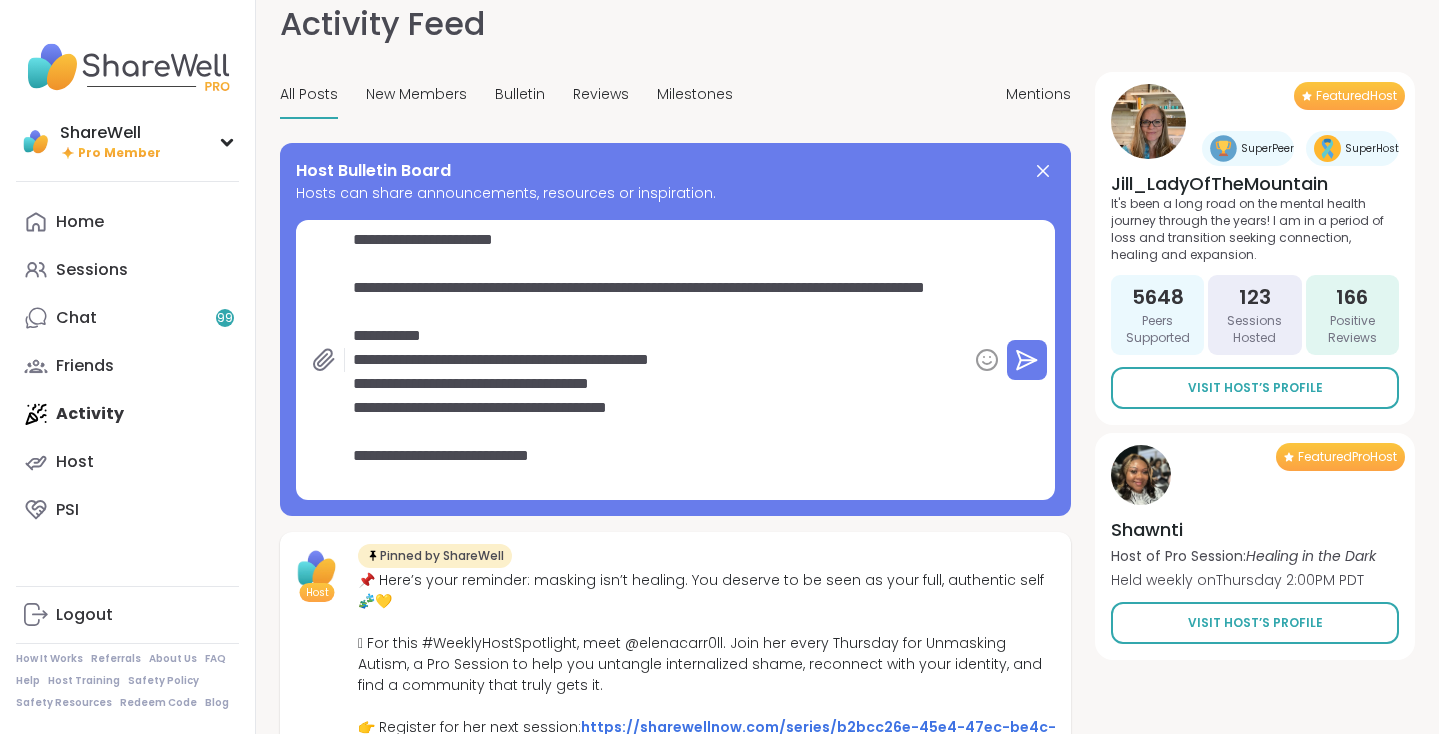 click on "**********" at bounding box center (656, 360) 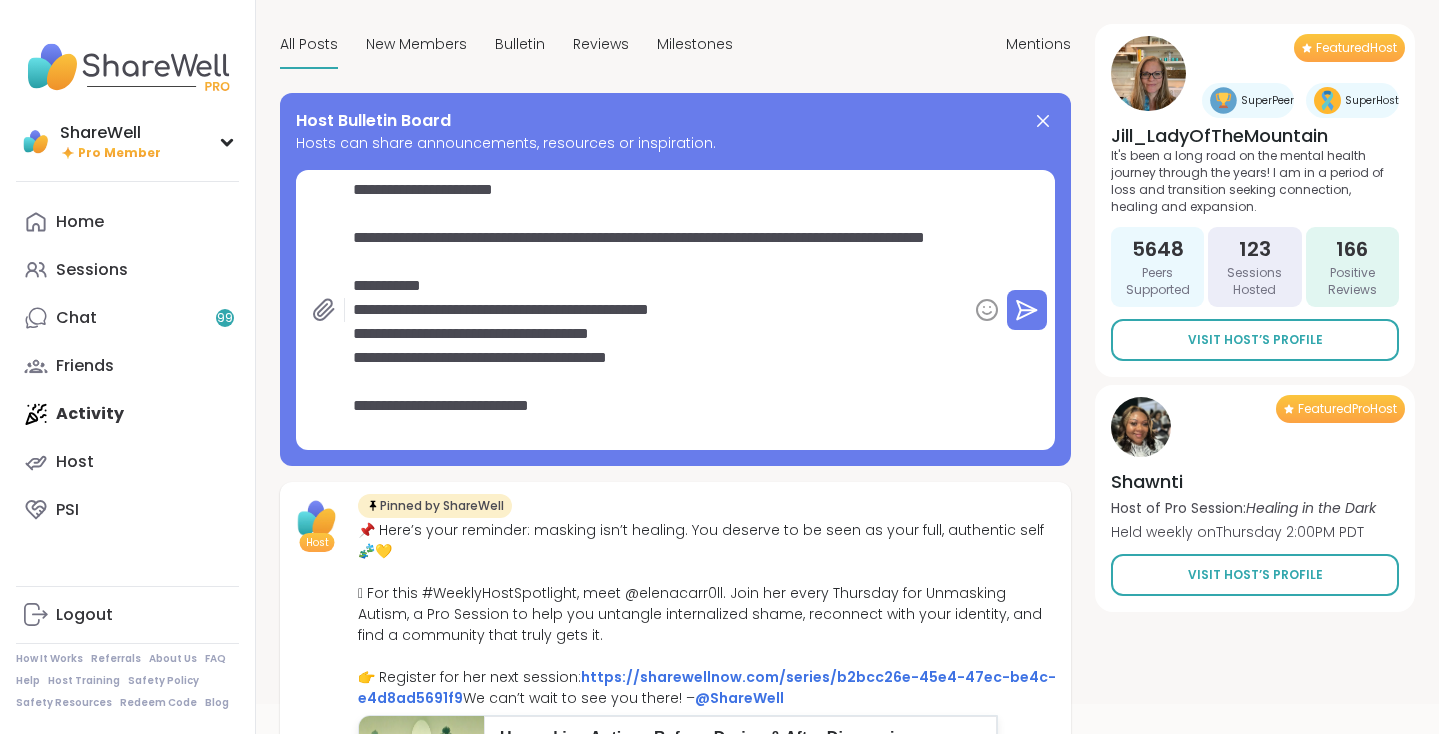 scroll, scrollTop: 76, scrollLeft: 0, axis: vertical 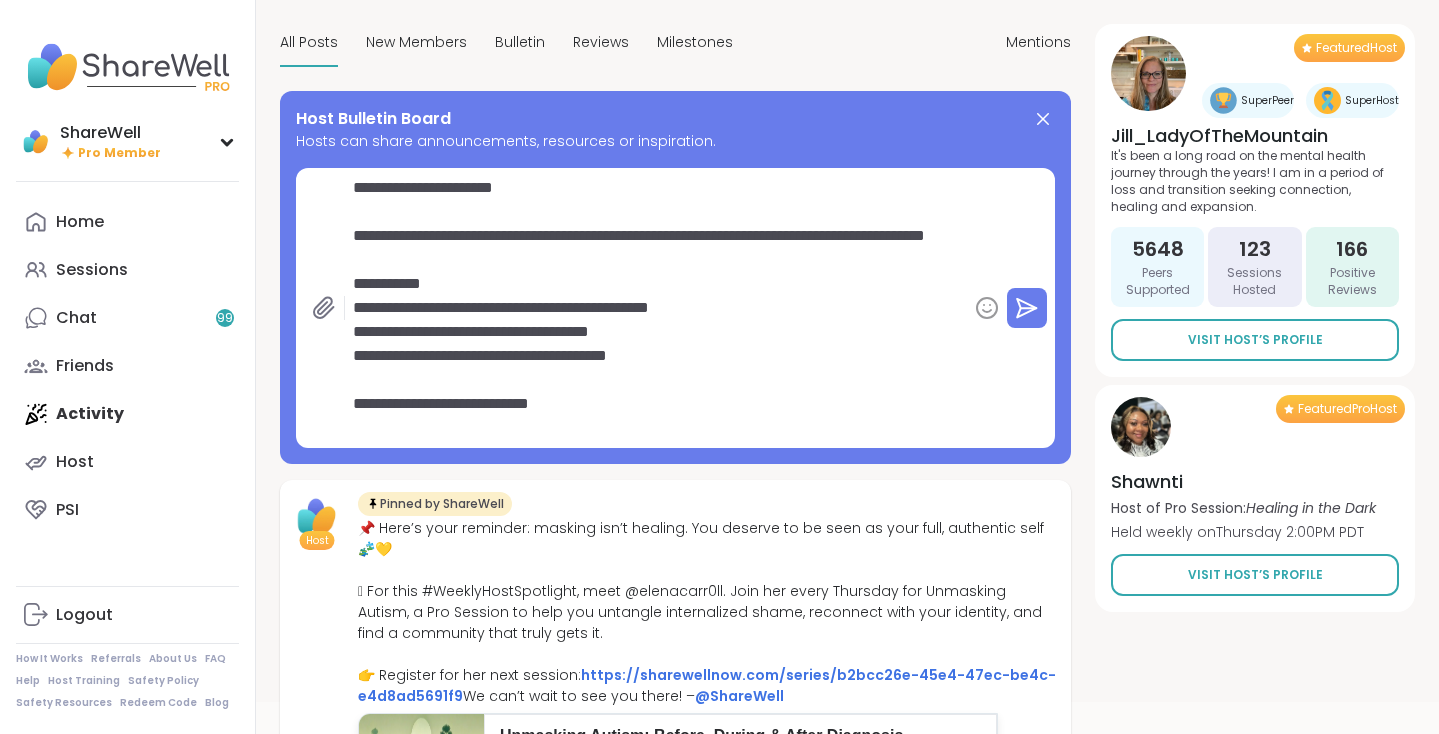 click on "**********" at bounding box center (656, 308) 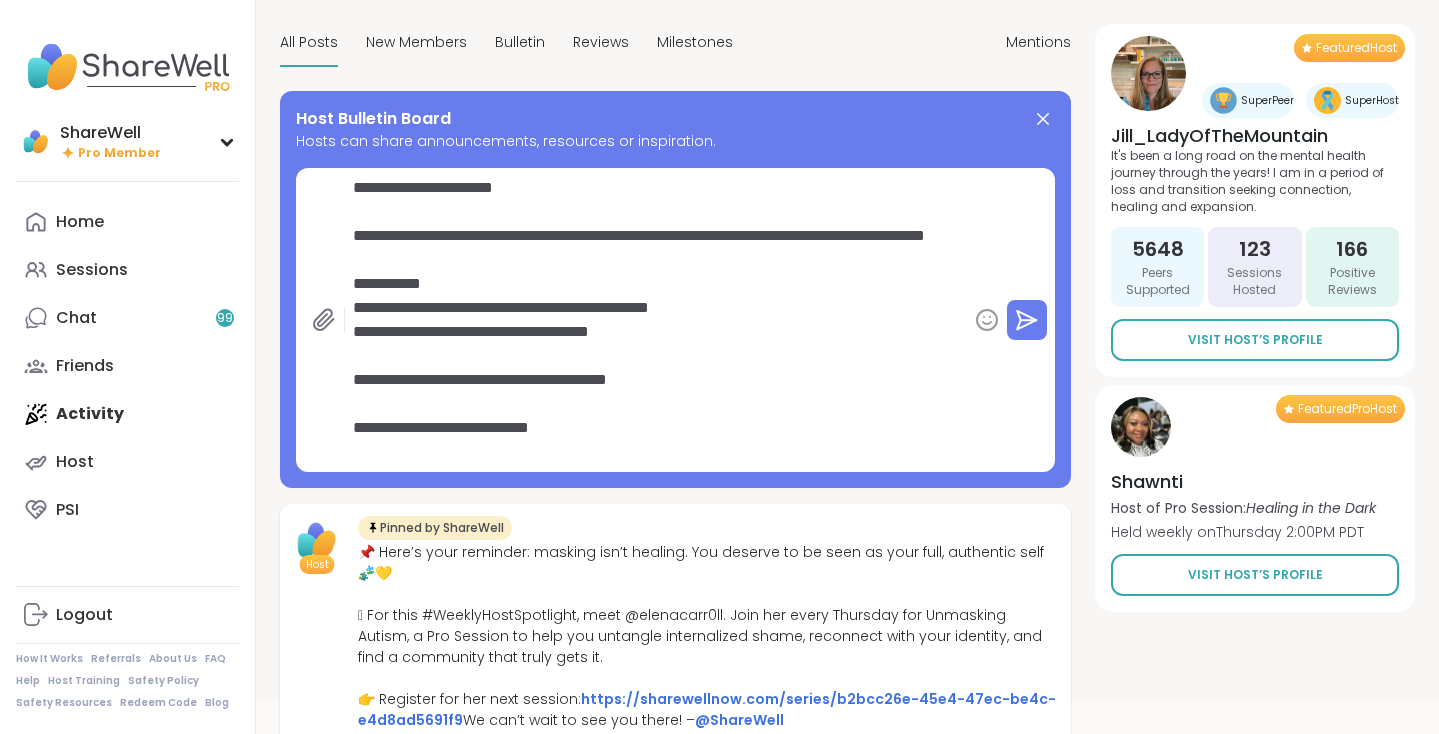 click on "**********" at bounding box center [656, 320] 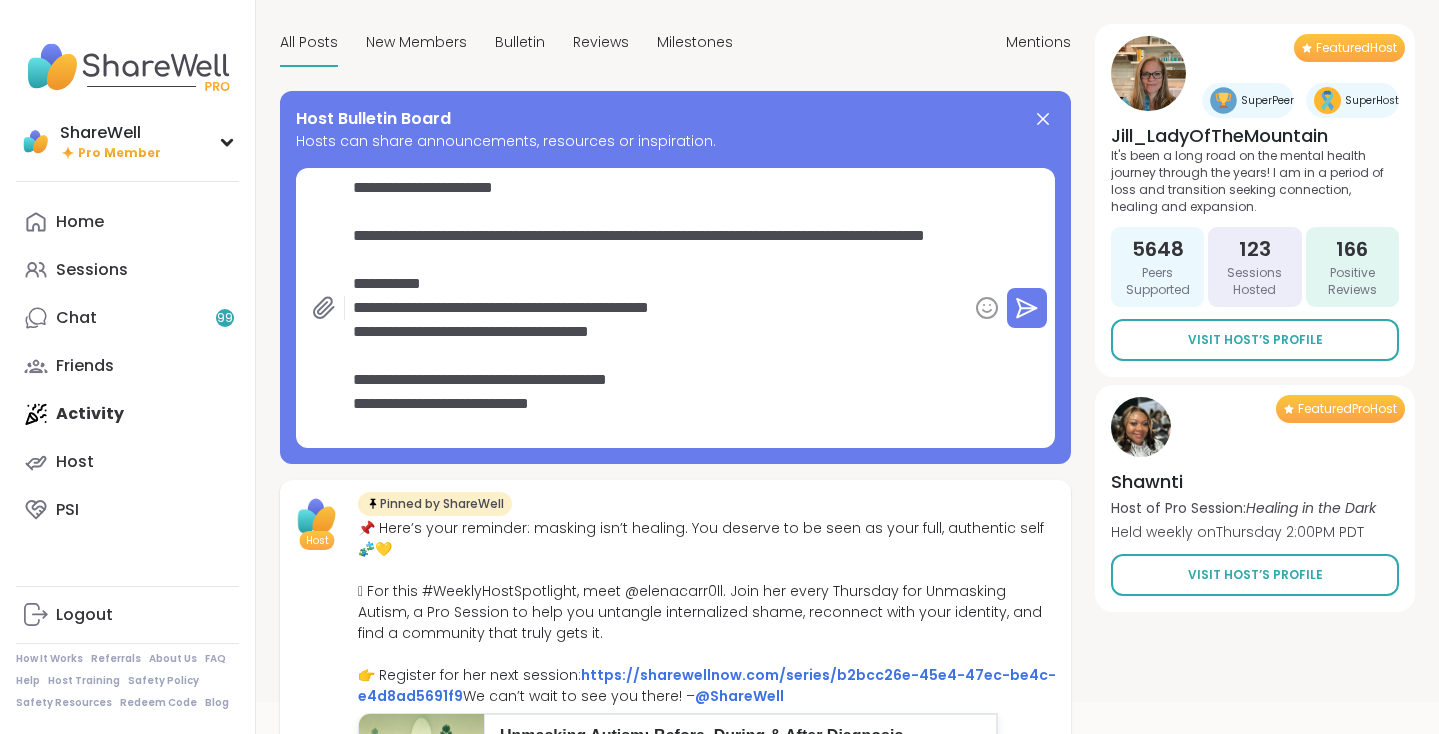type on "*" 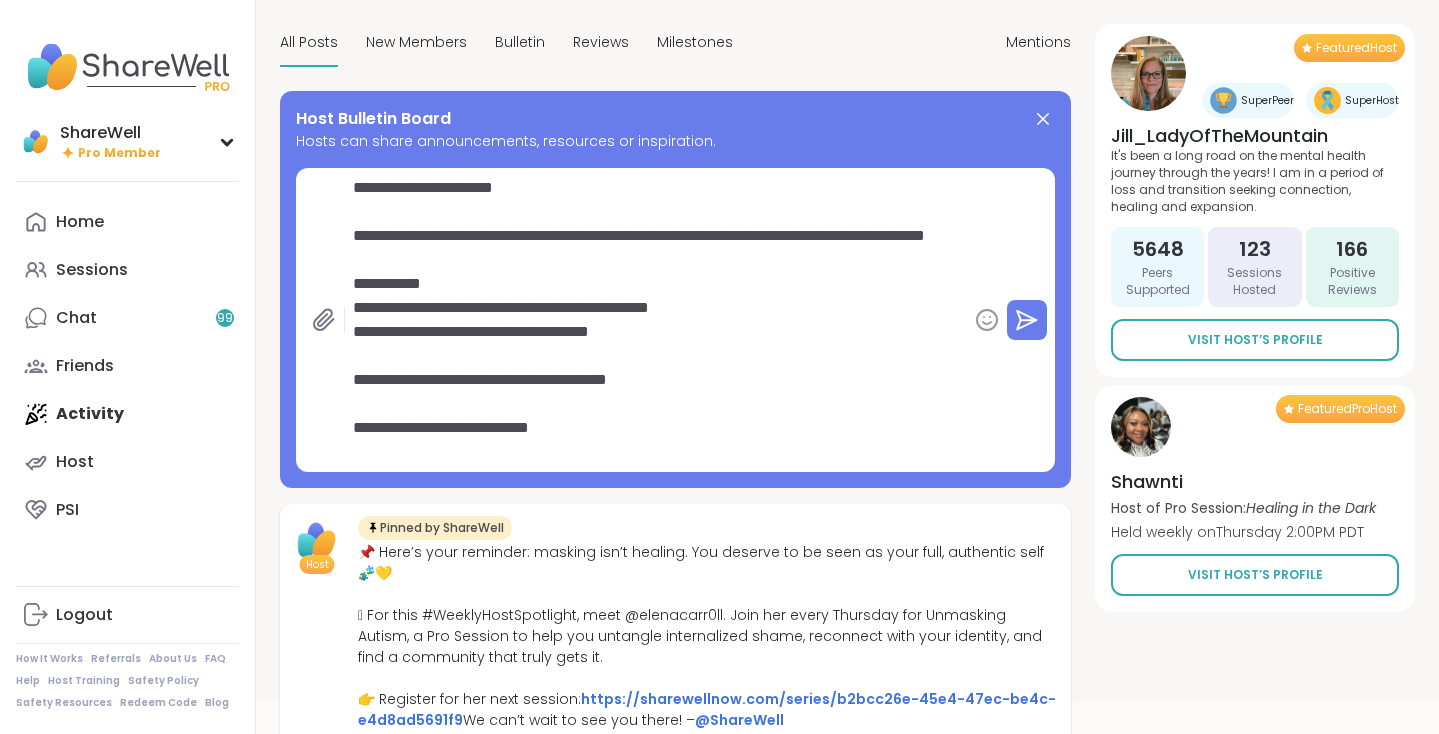 type on "*" 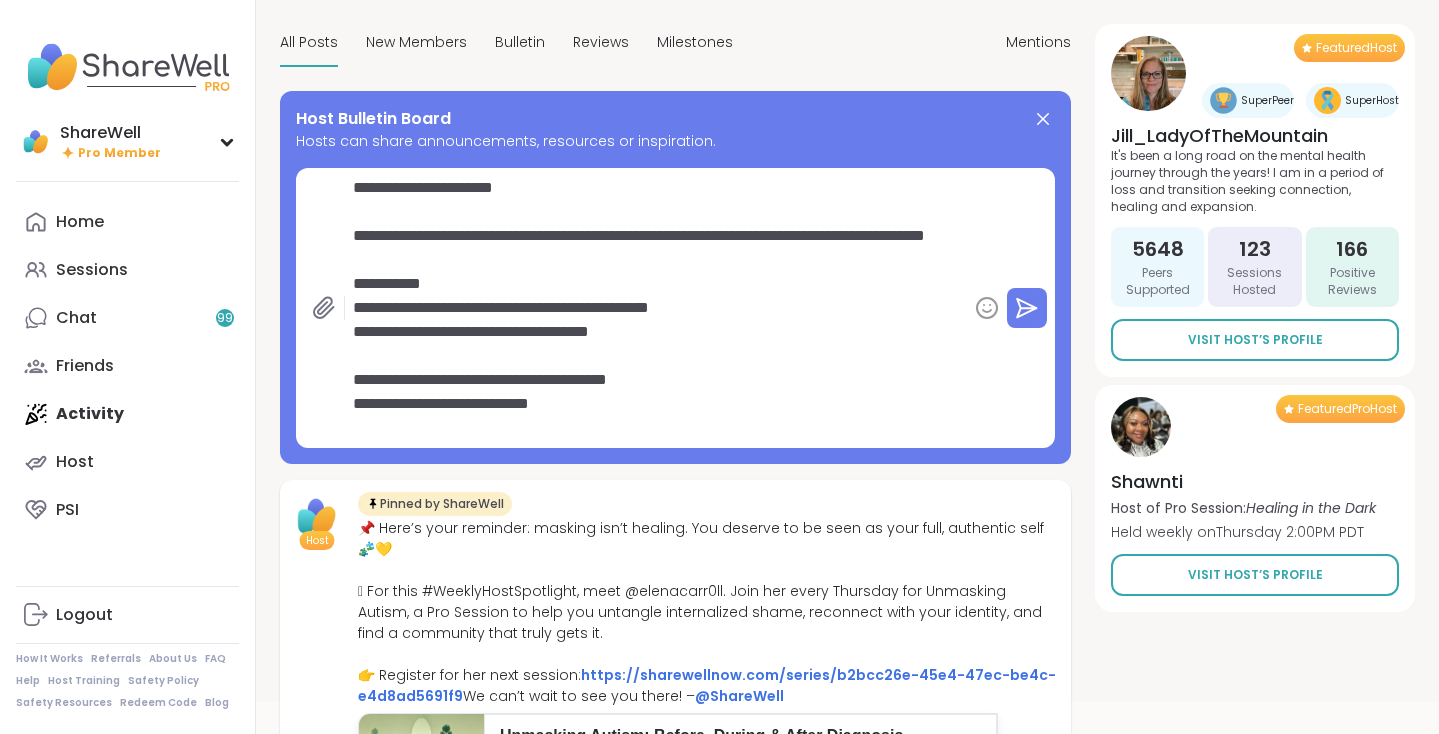 type on "*" 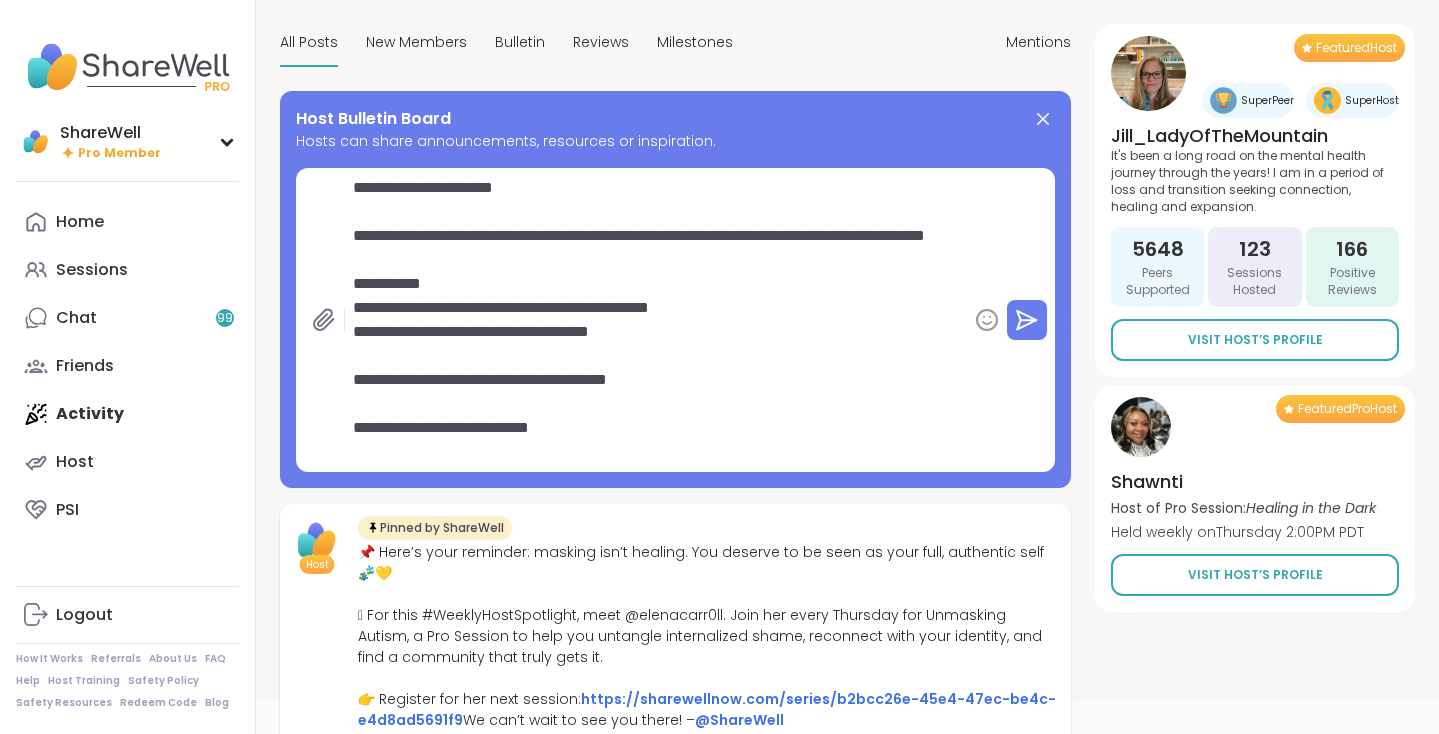 type on "*" 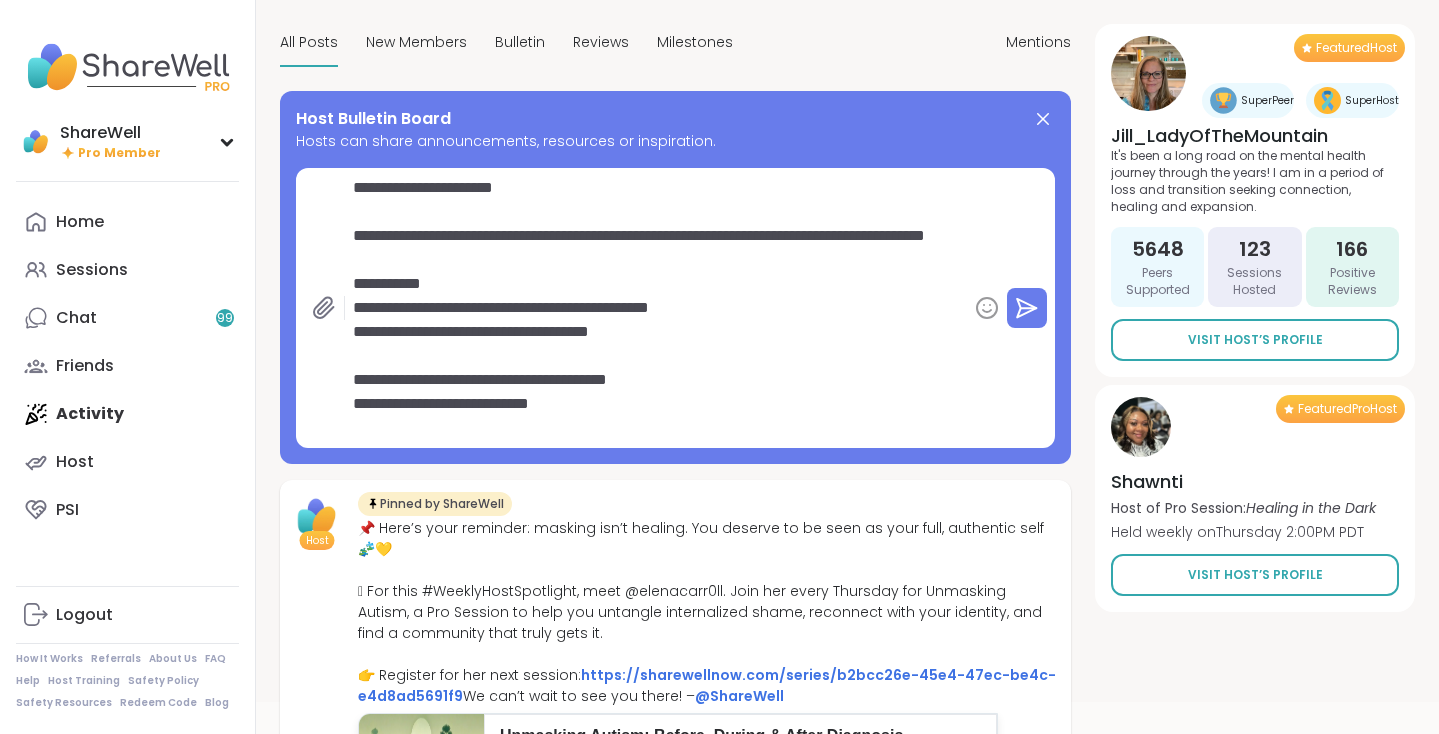 click on "**********" at bounding box center [656, 308] 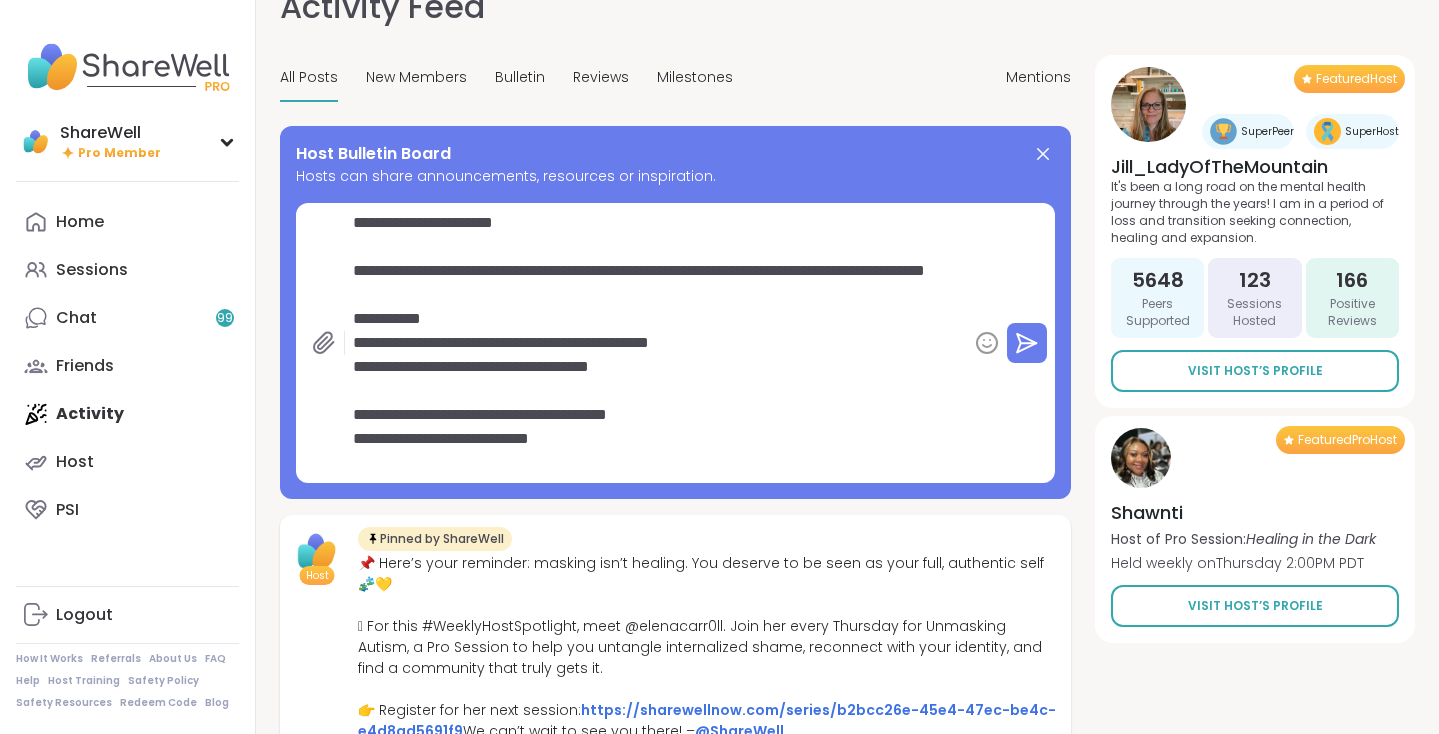 scroll, scrollTop: 42, scrollLeft: 0, axis: vertical 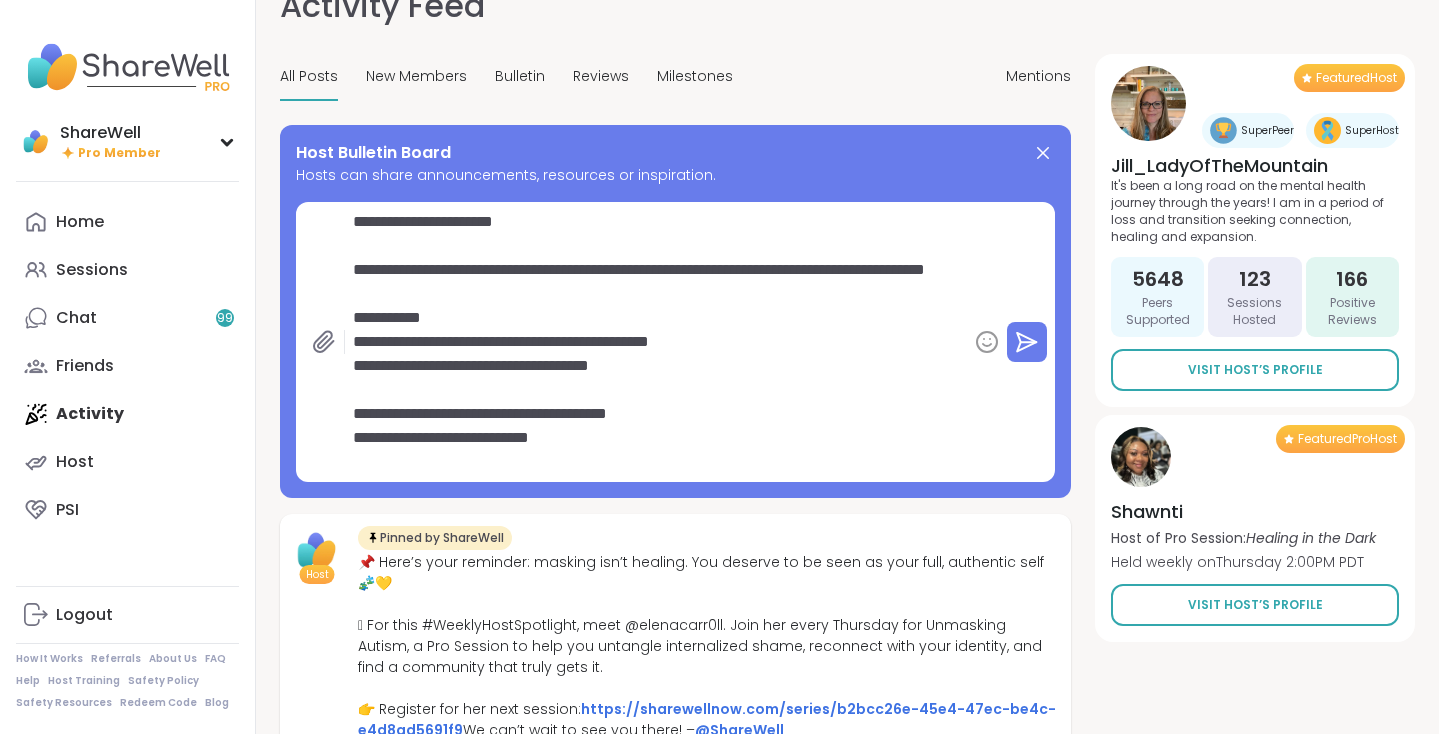 click on "**********" at bounding box center [656, 342] 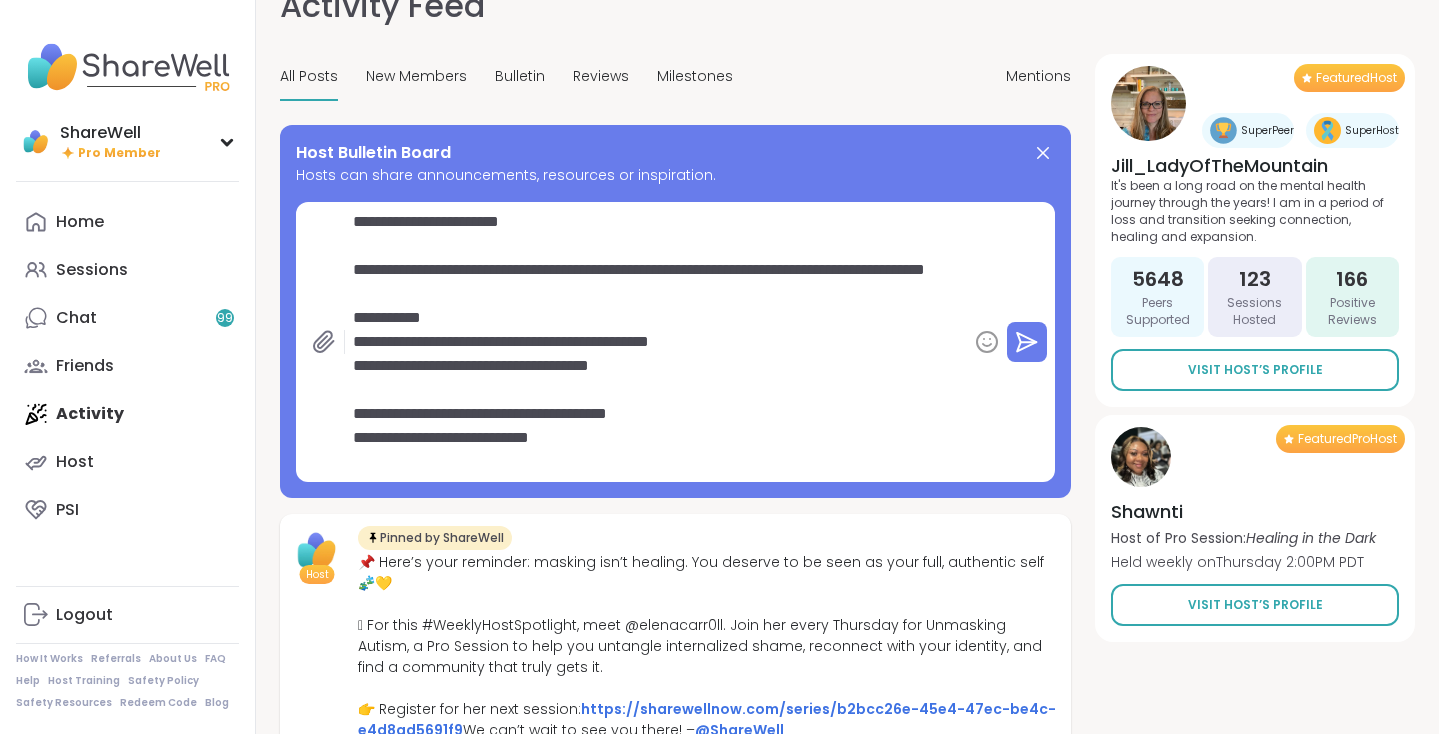 type on "*" 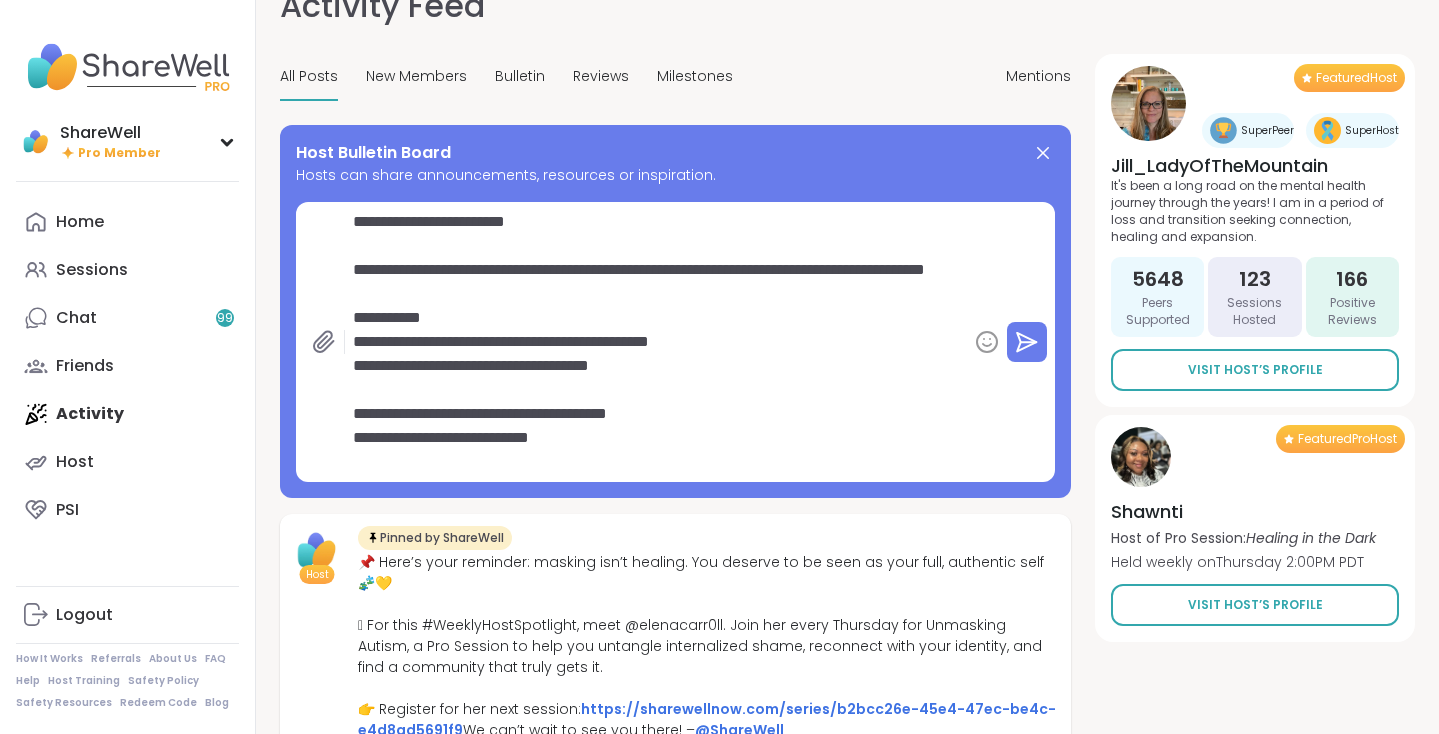 type on "*" 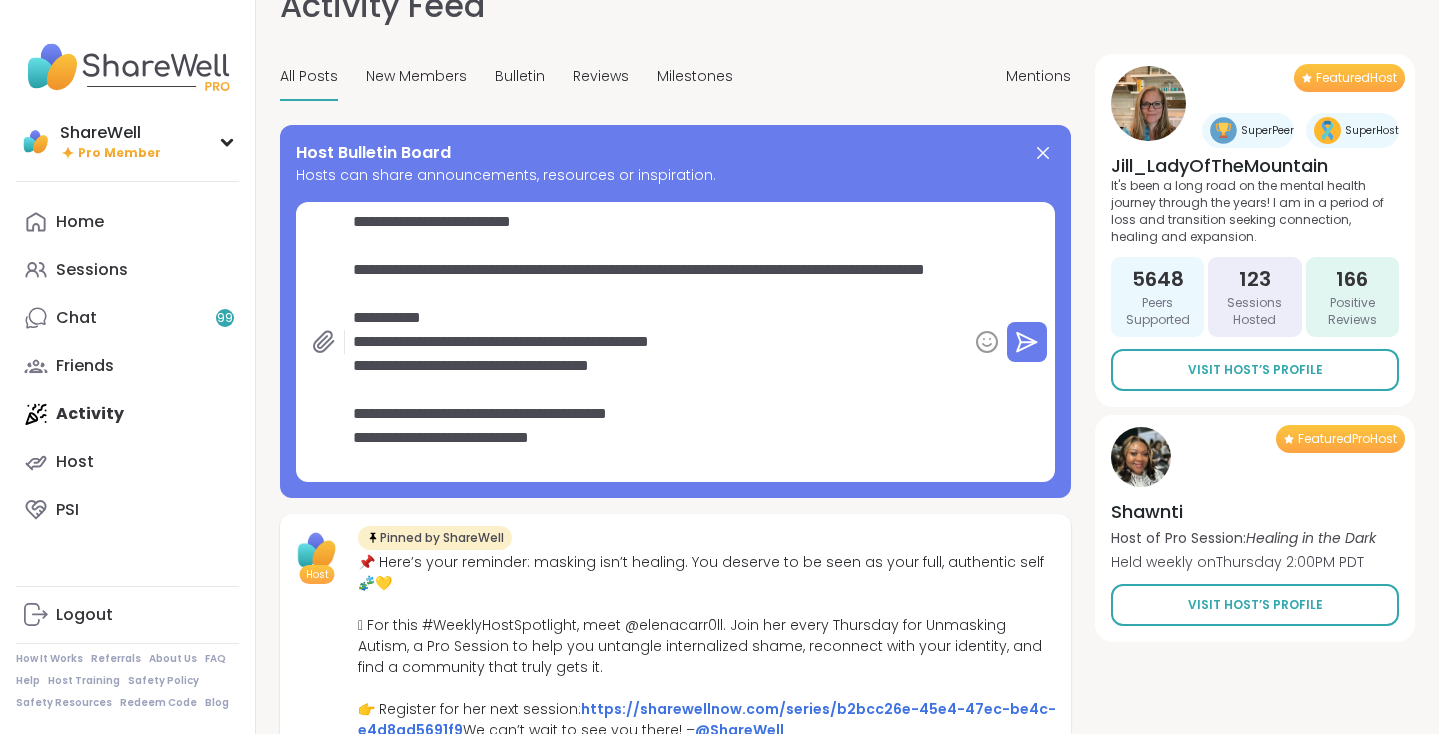 type on "*" 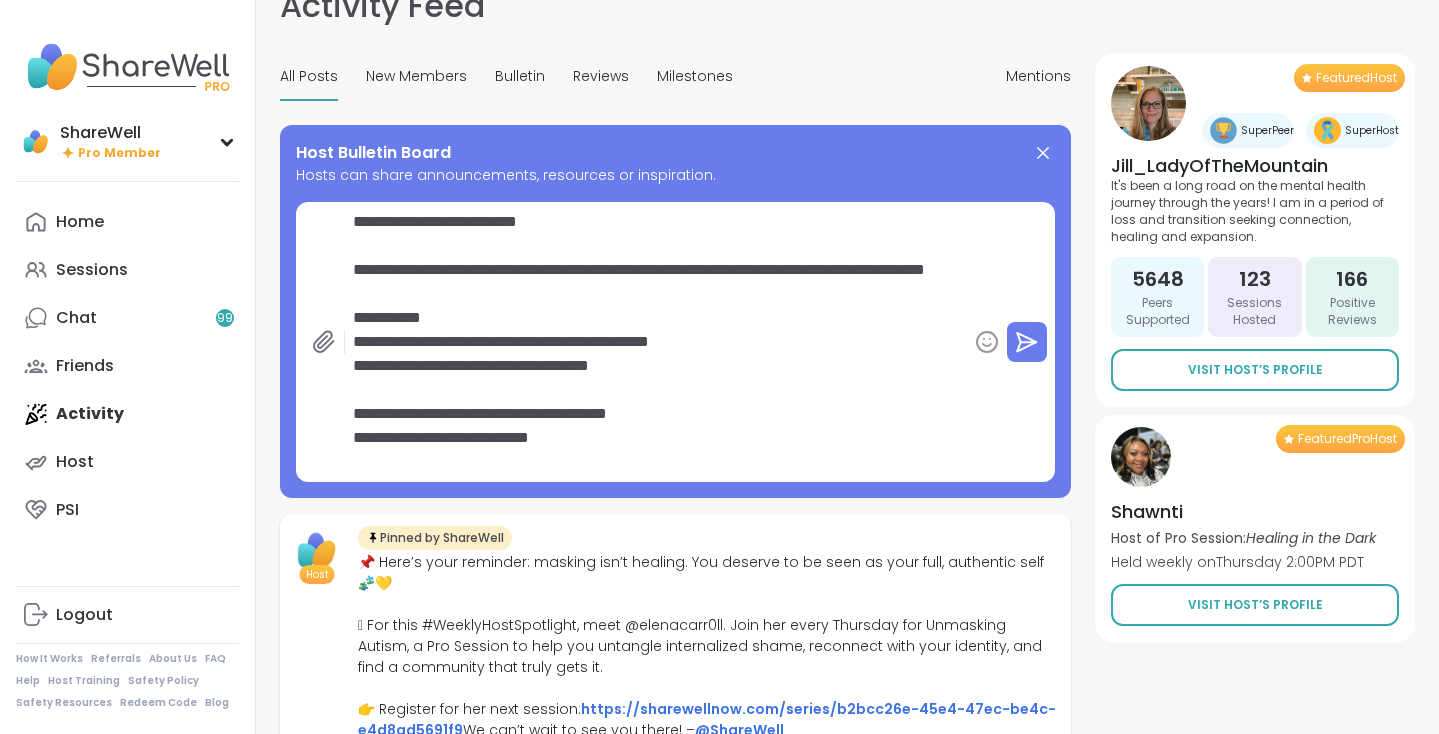 type on "*" 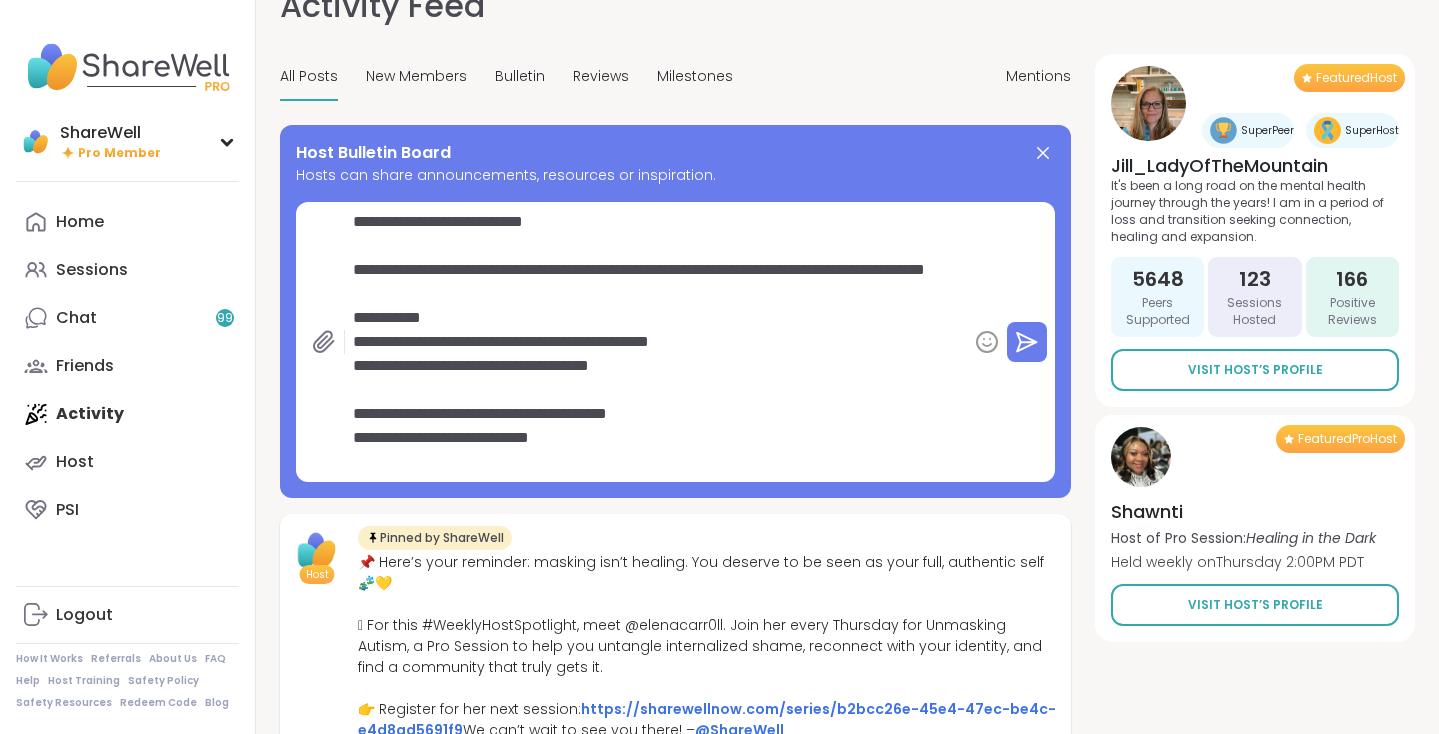 type on "*" 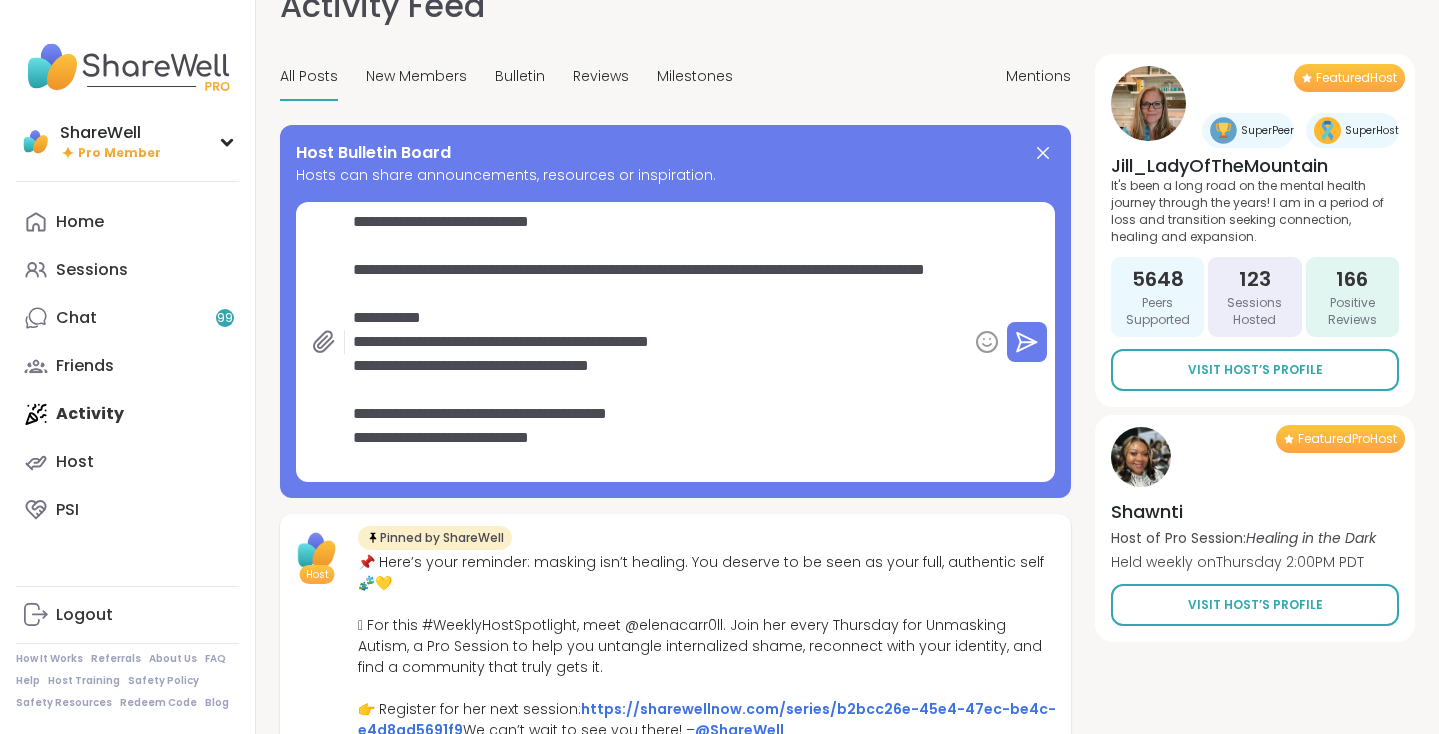 type on "*" 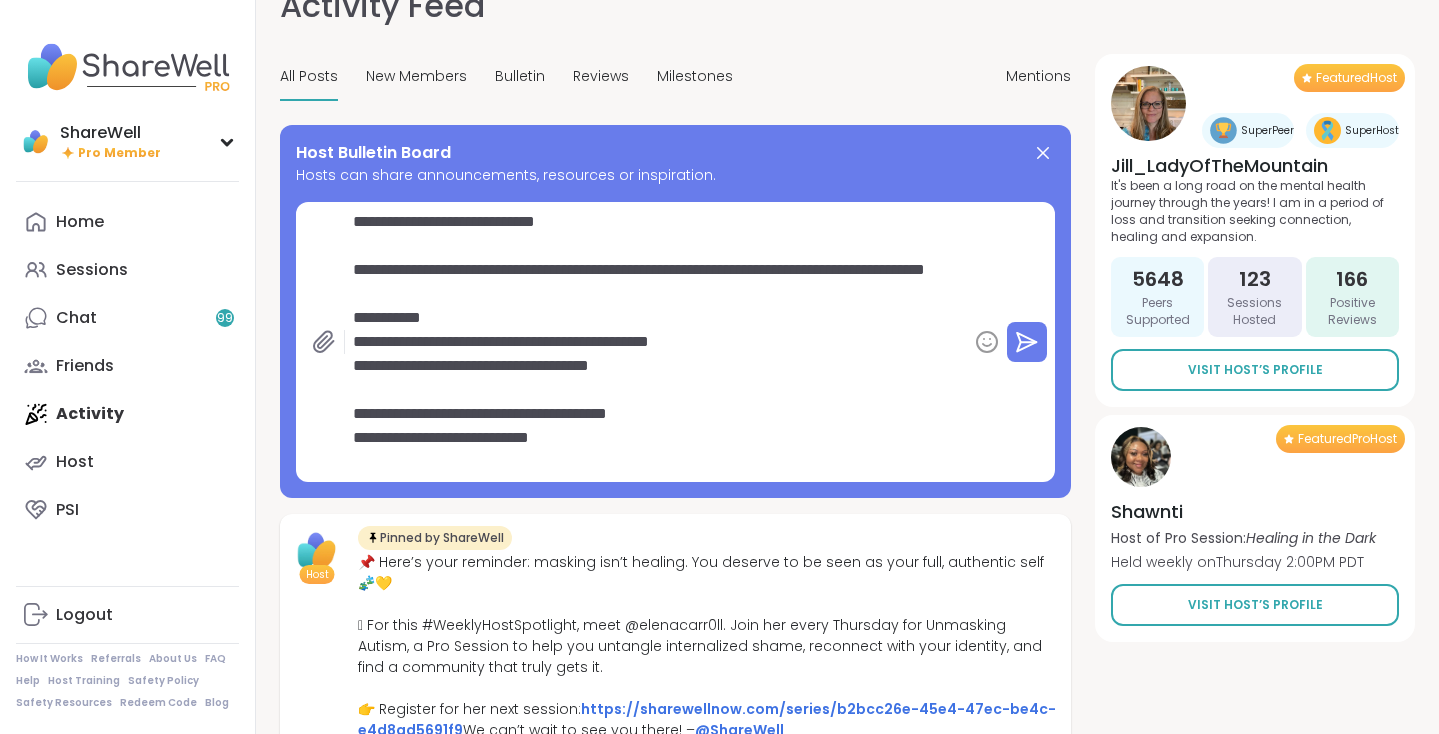 type on "*" 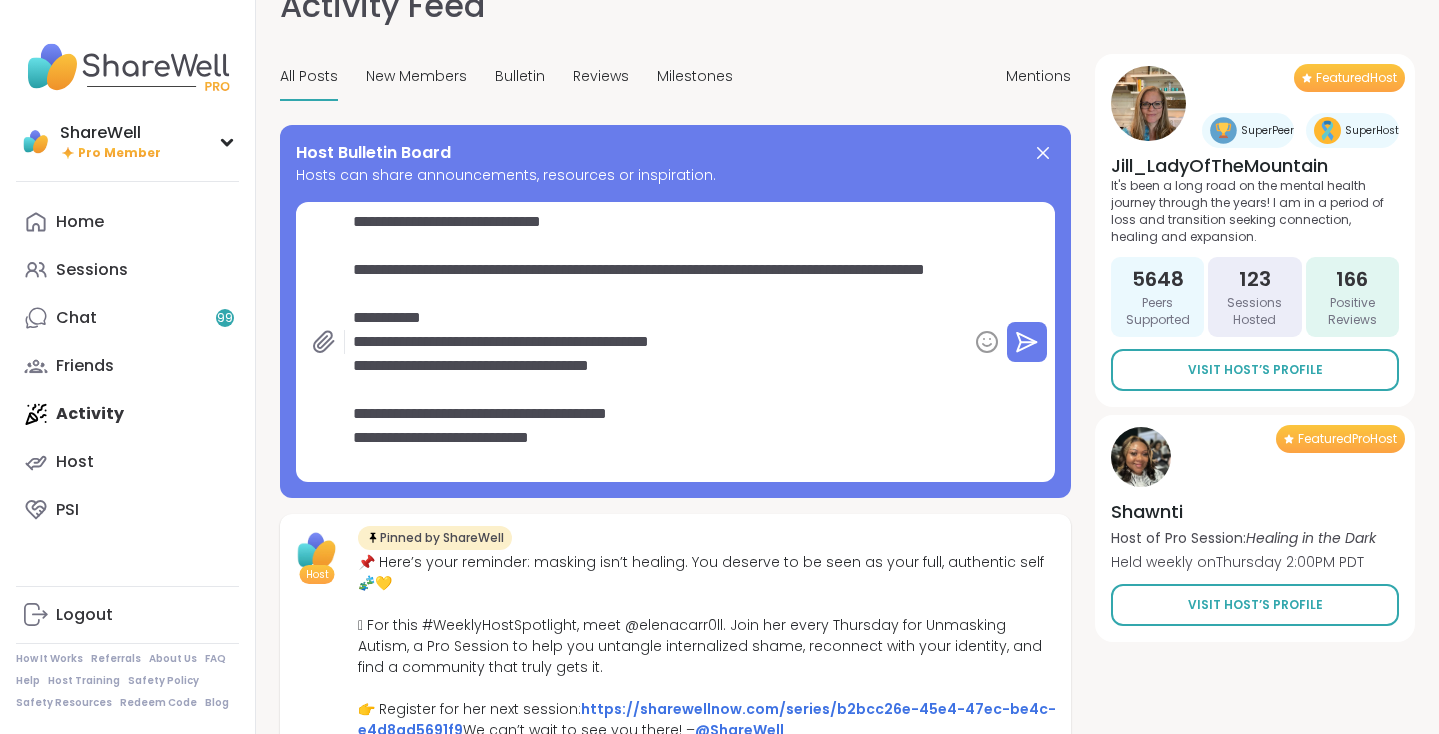 type on "*" 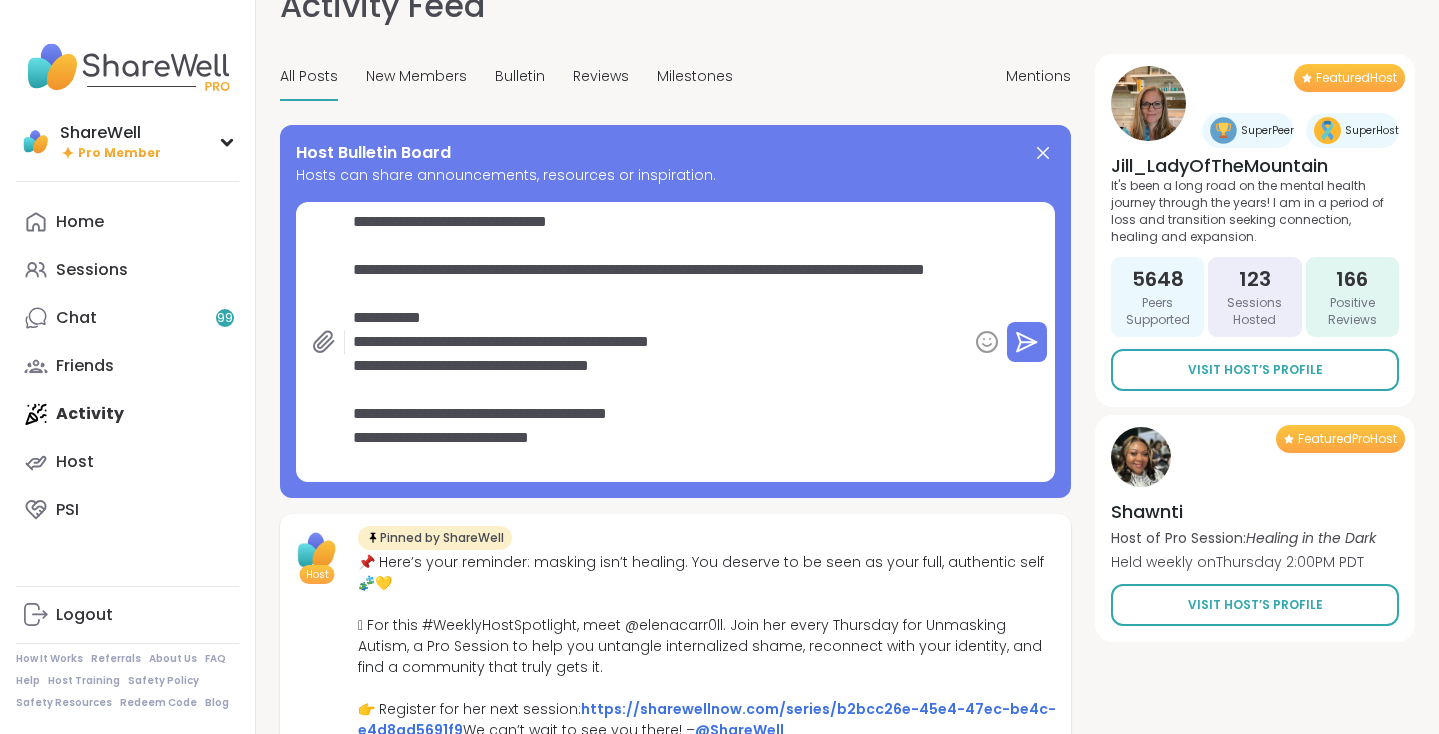 type on "*" 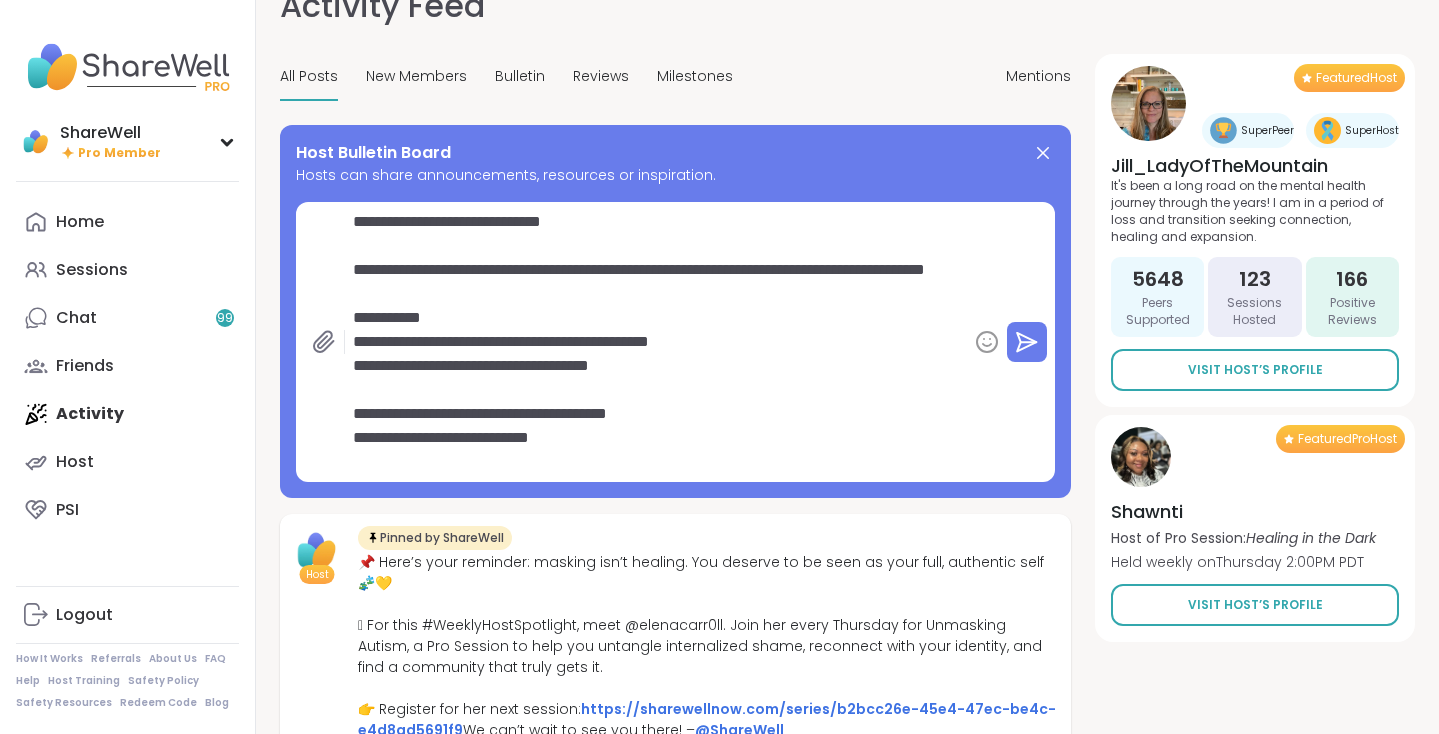 type on "*" 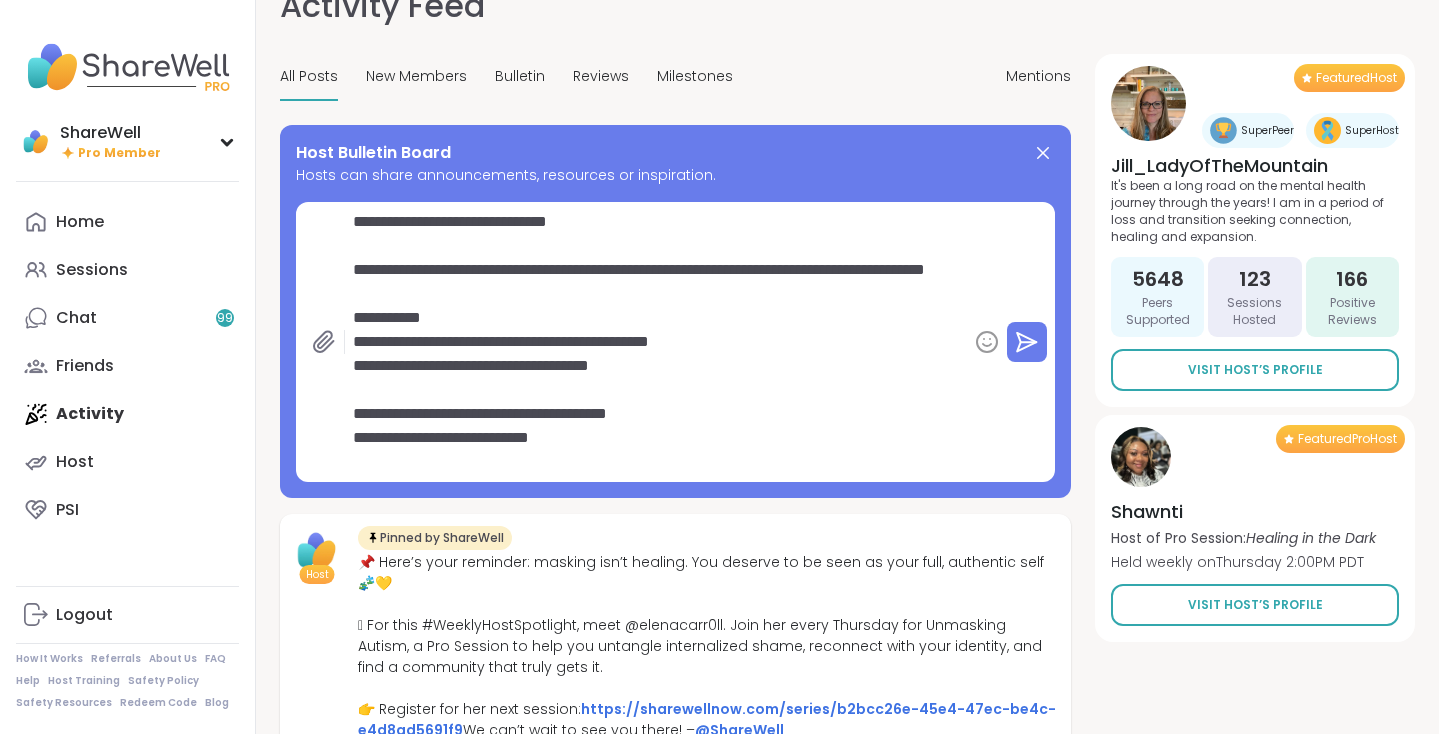 type on "*" 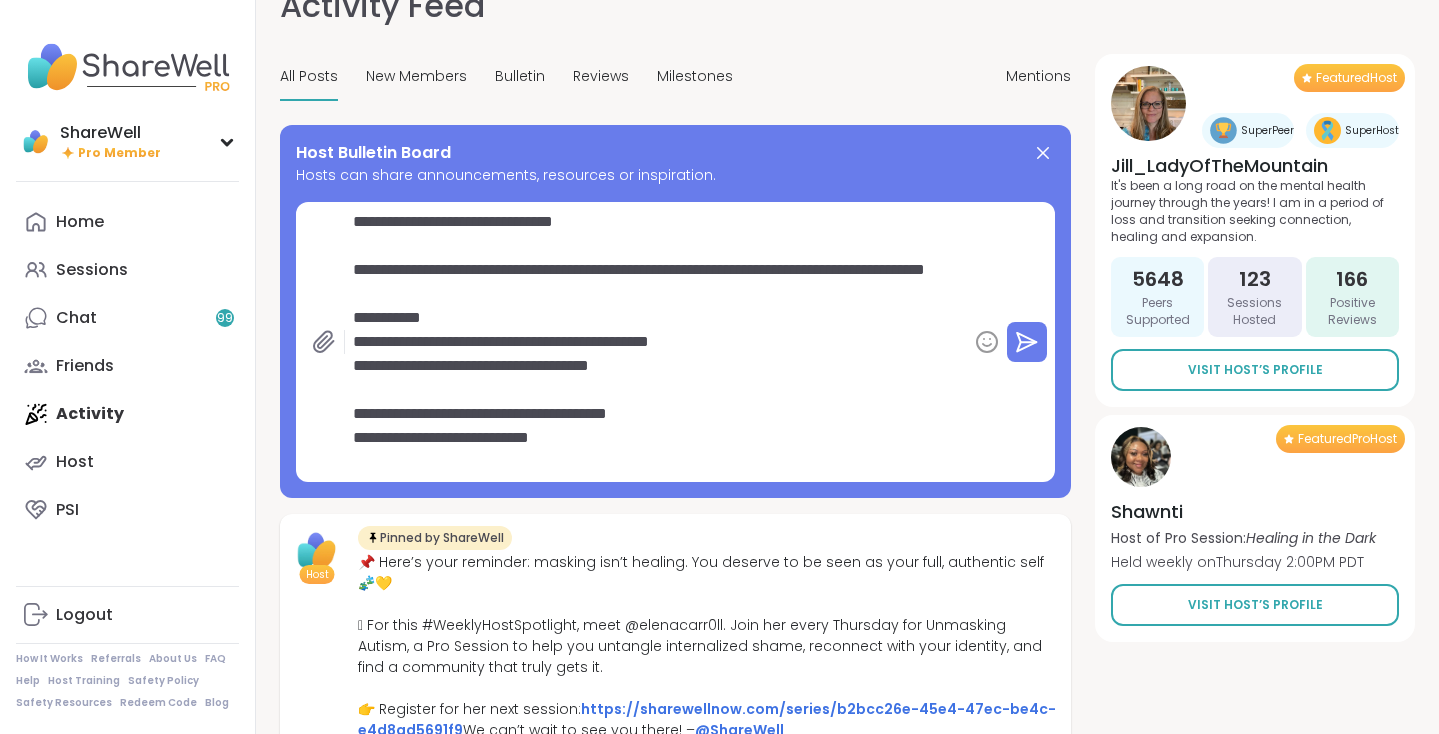 type on "*" 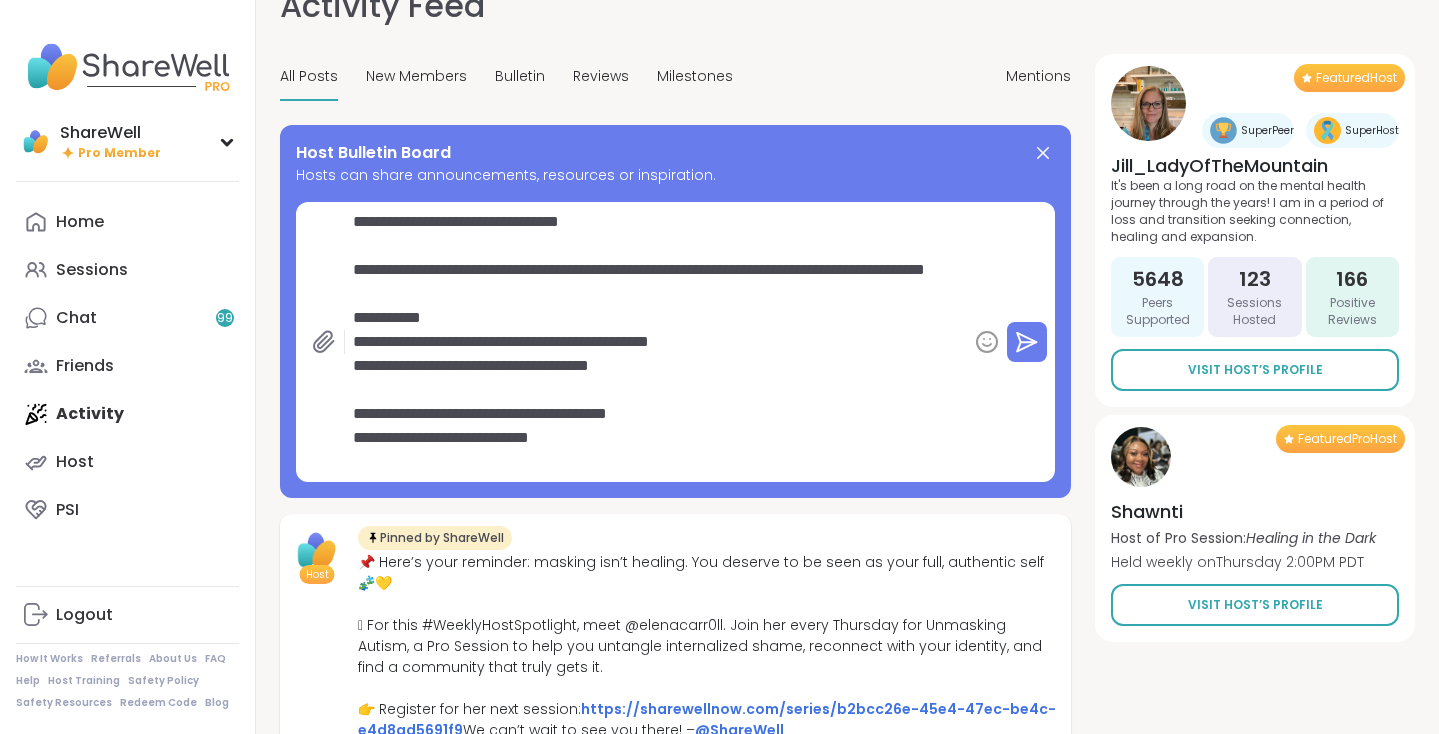type on "*" 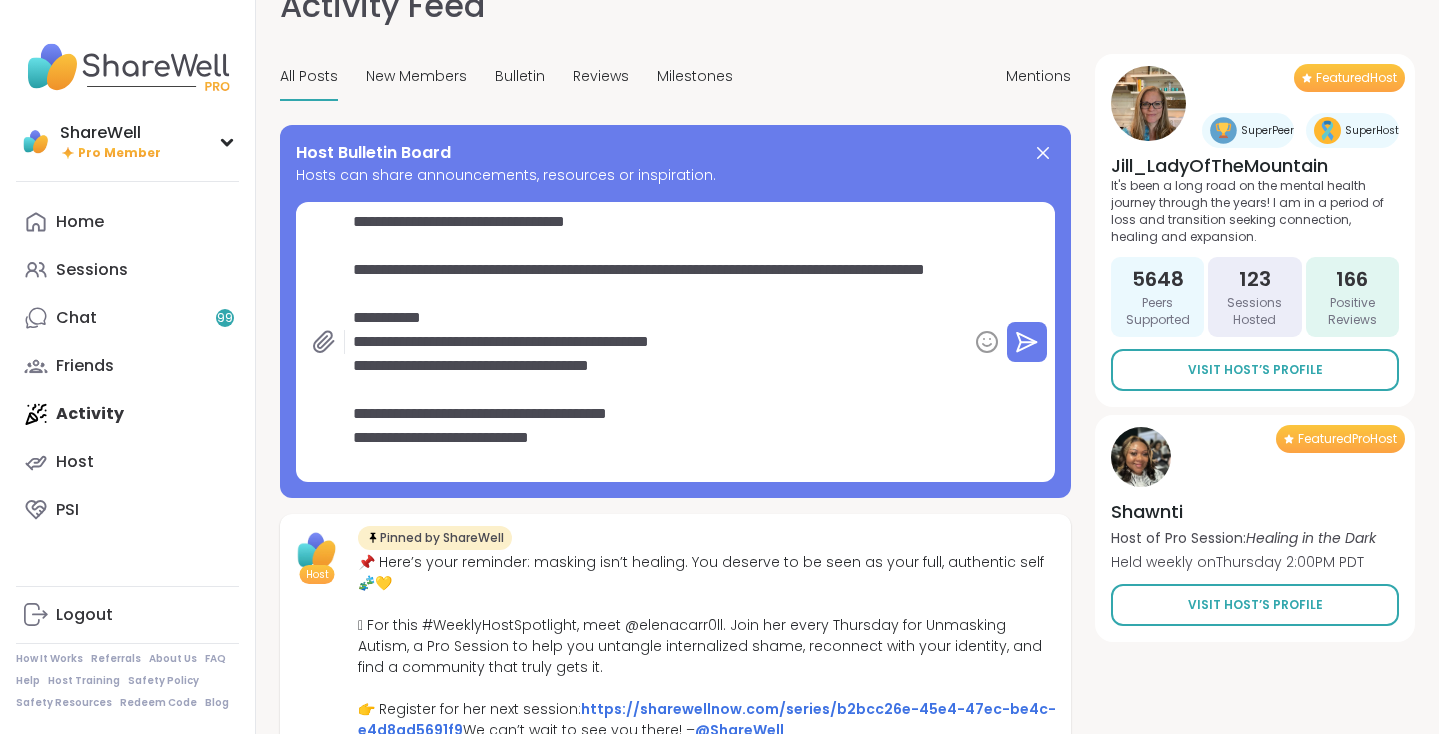 type on "*" 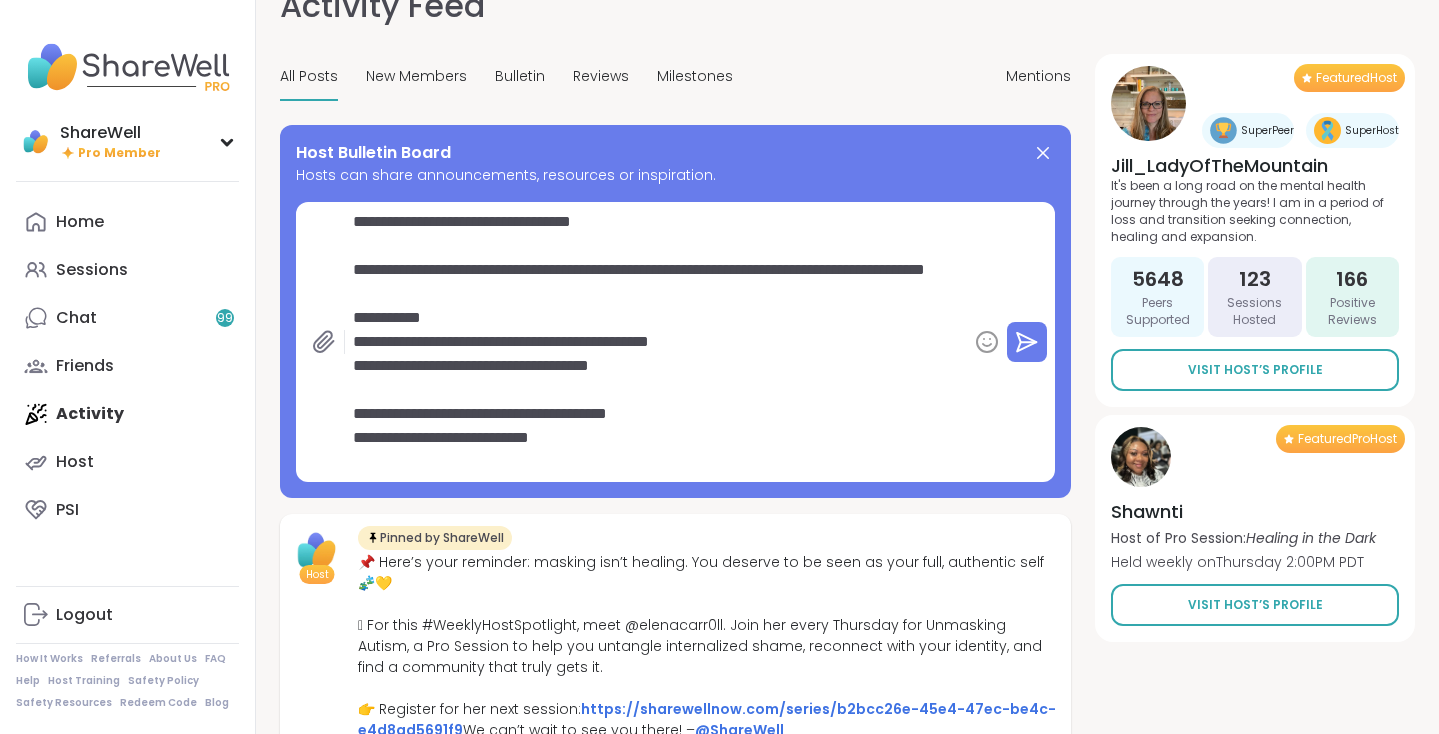 type on "*" 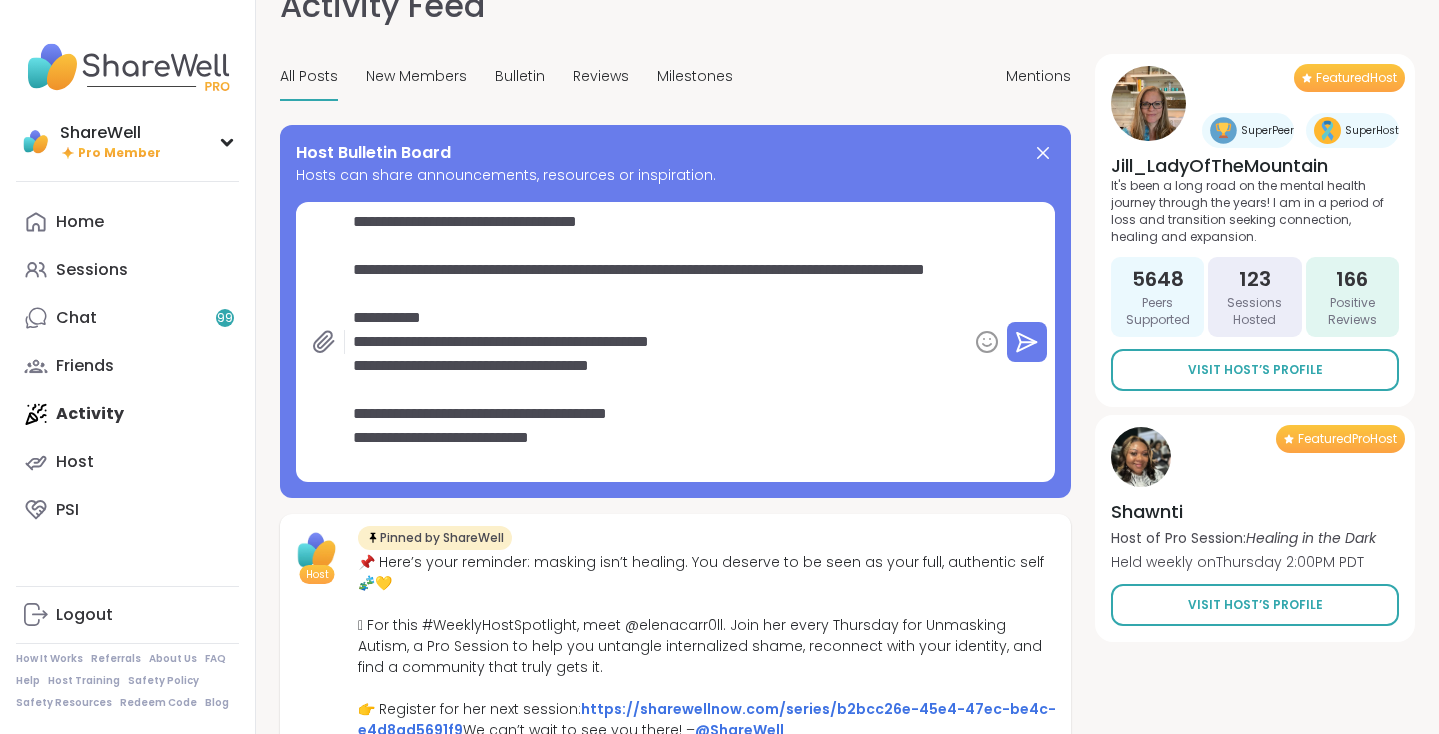 type on "*" 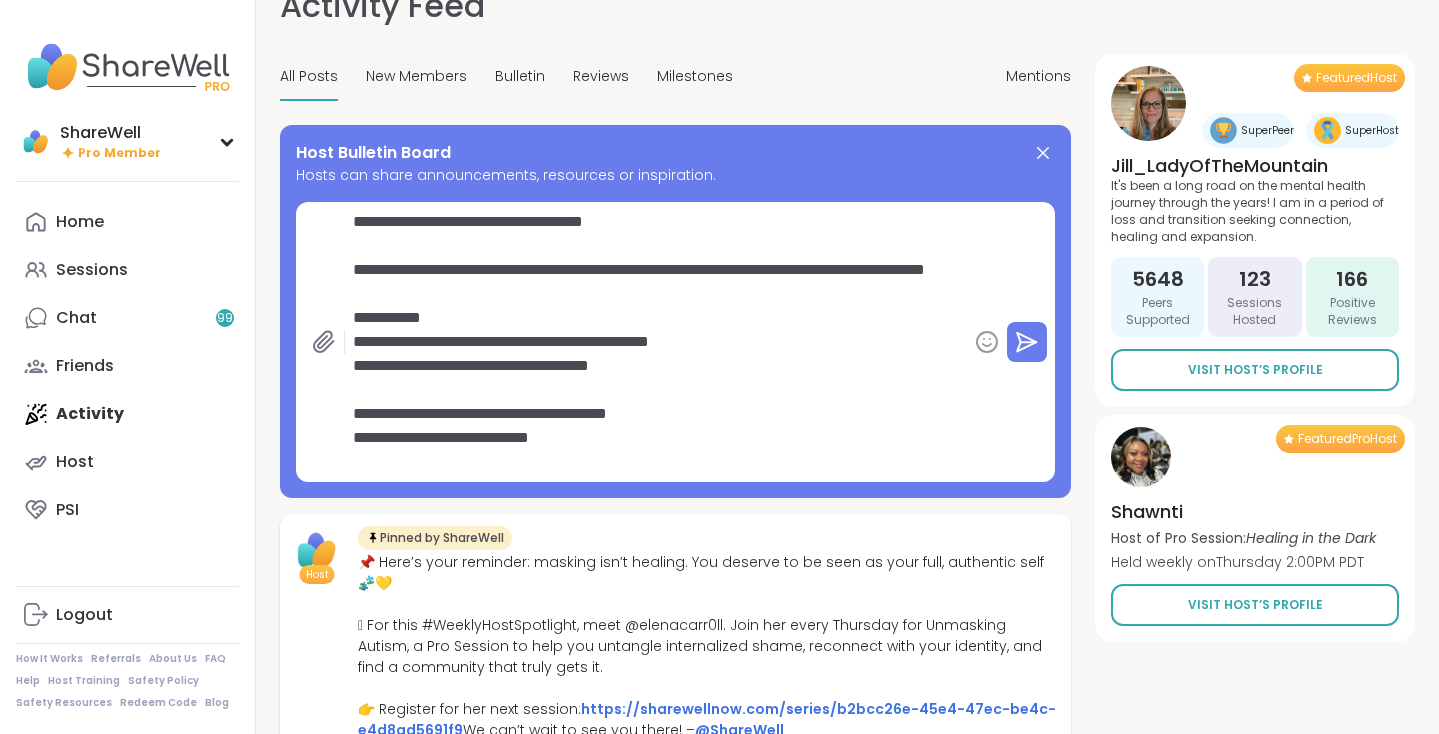 type on "*" 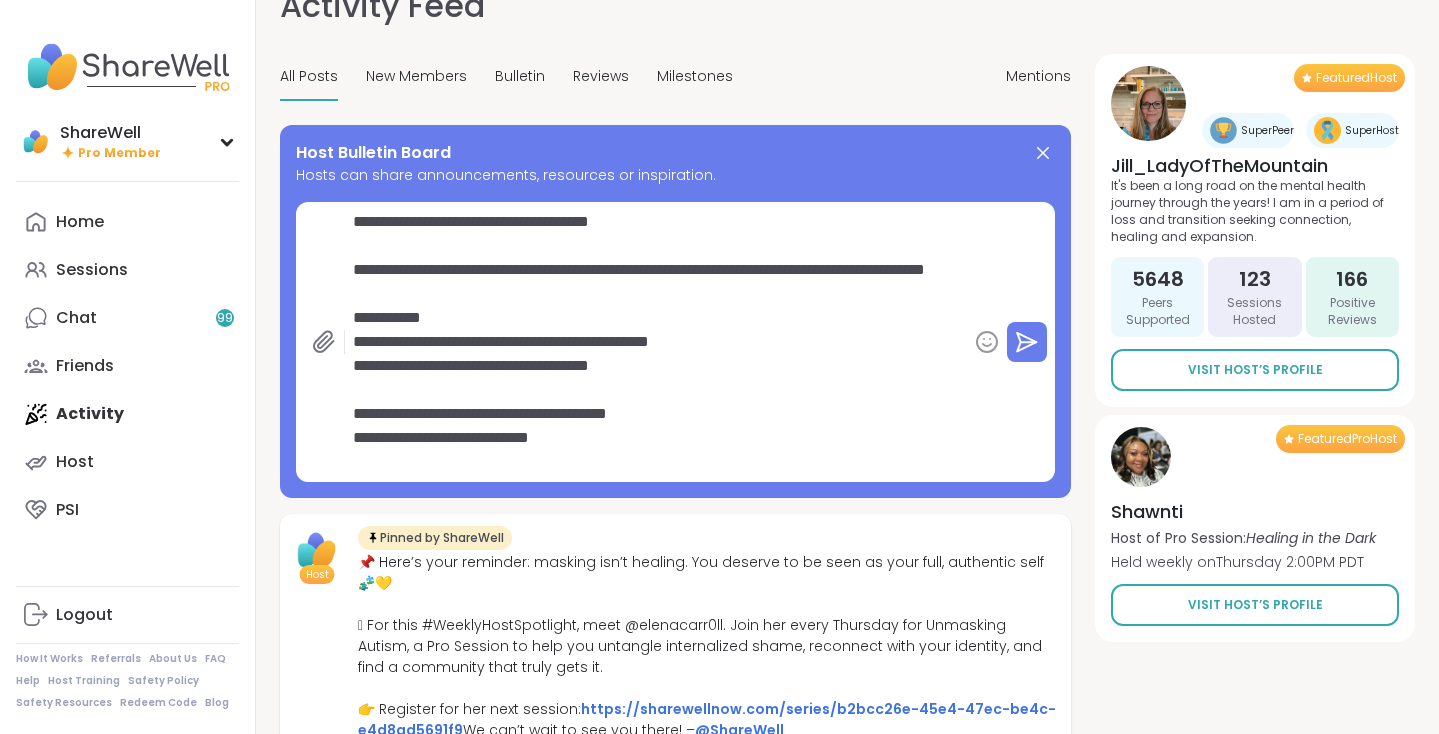 type on "*" 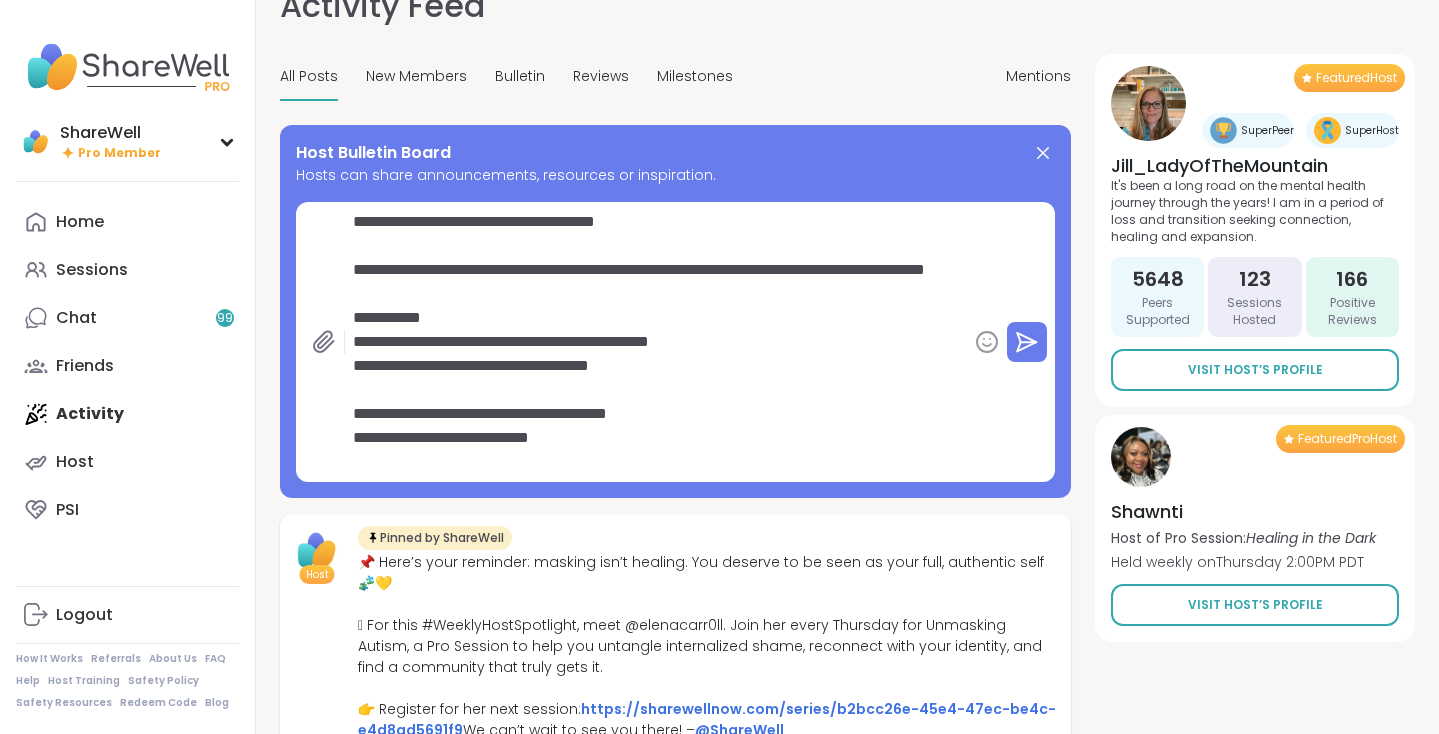 click on "**********" at bounding box center (656, 342) 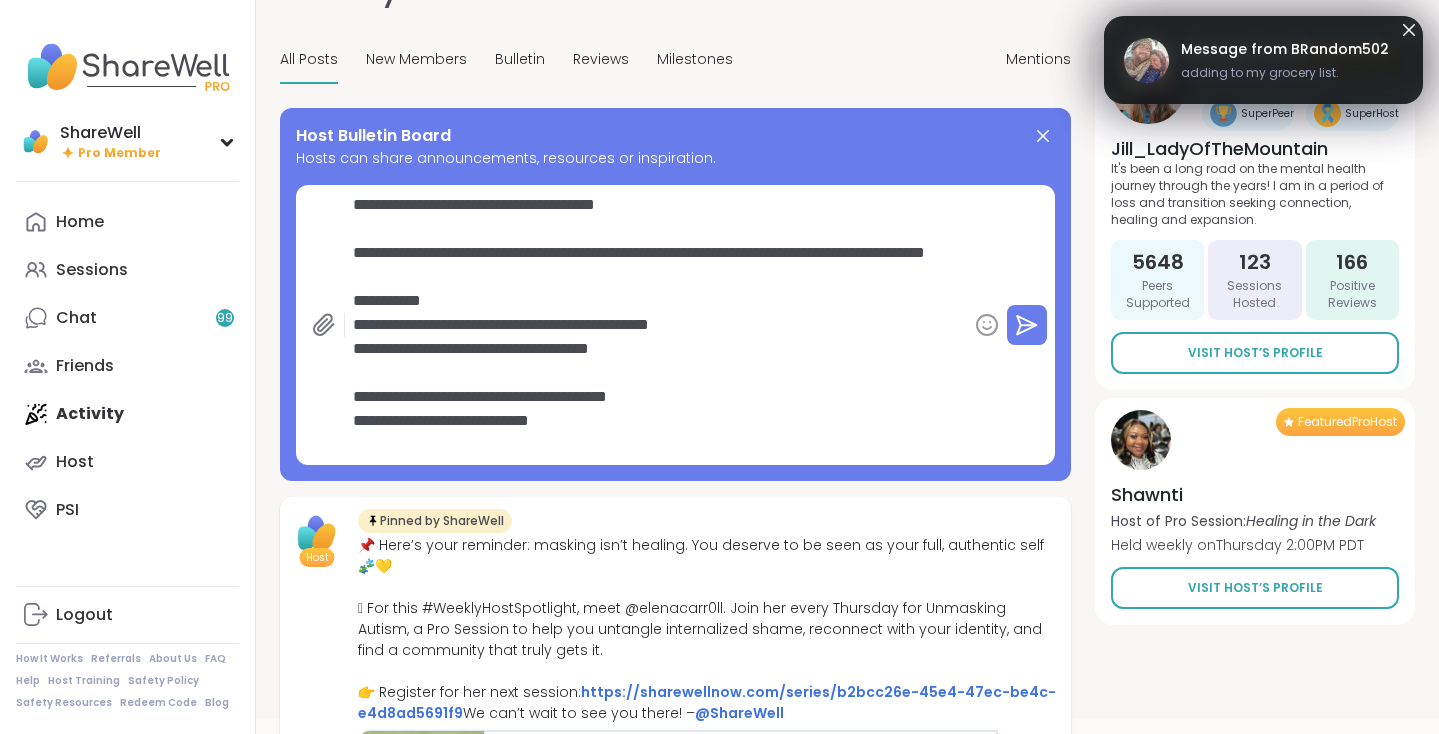 scroll, scrollTop: 88, scrollLeft: 0, axis: vertical 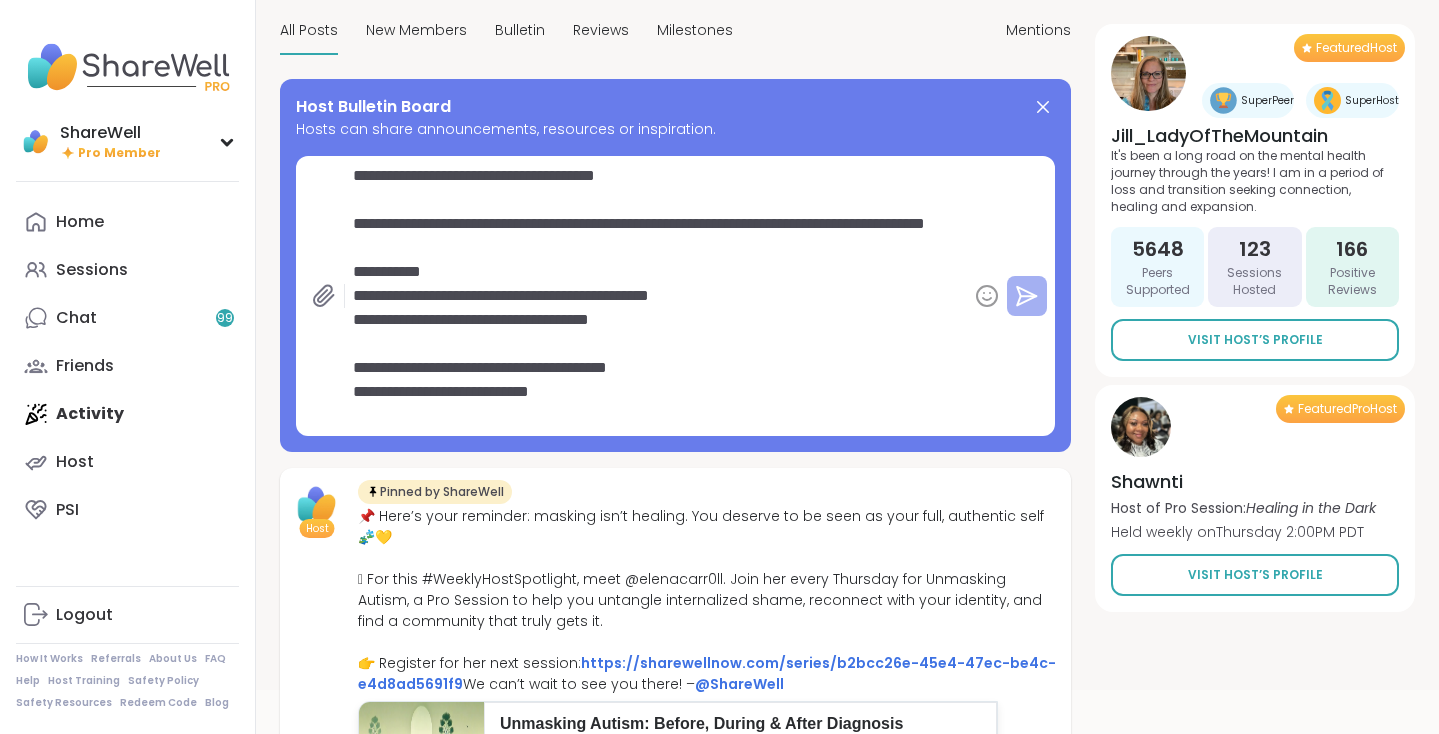 type on "**********" 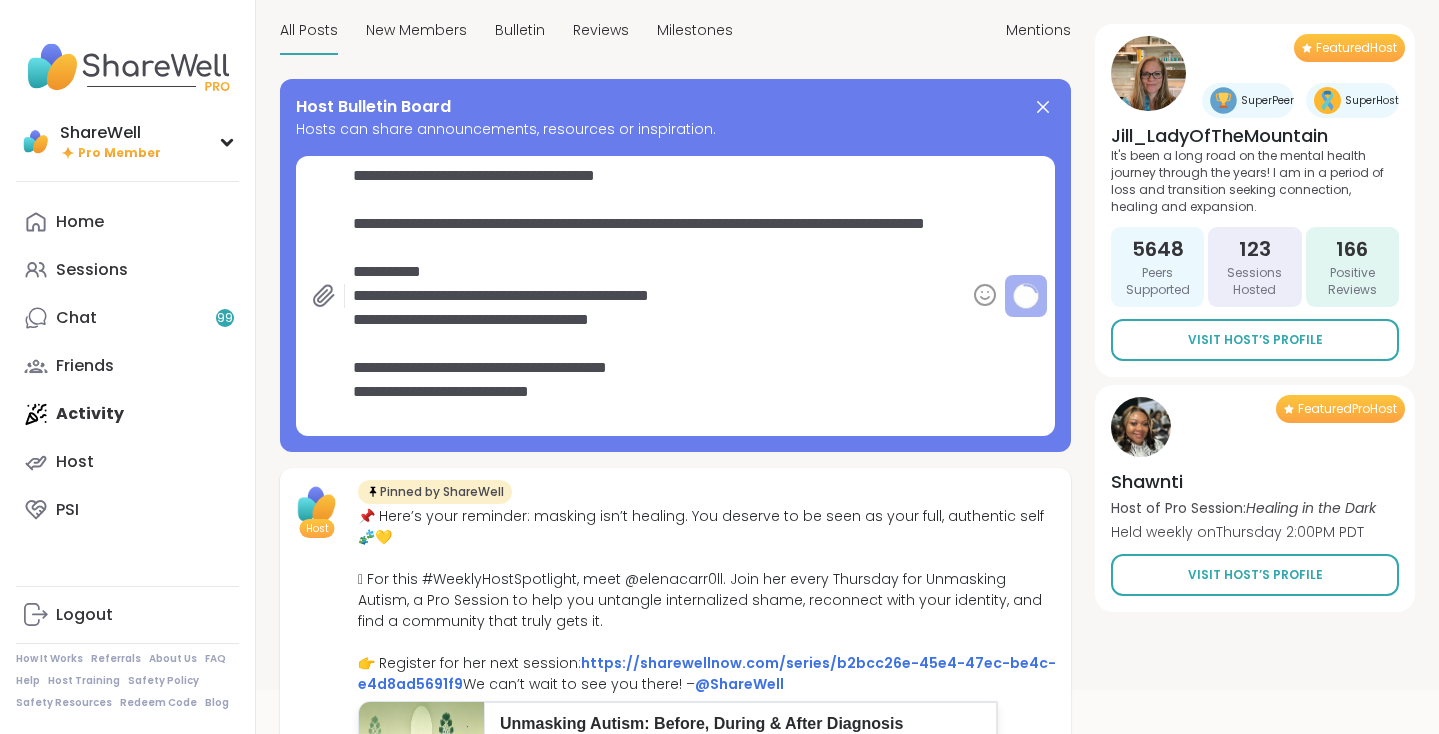type on "*" 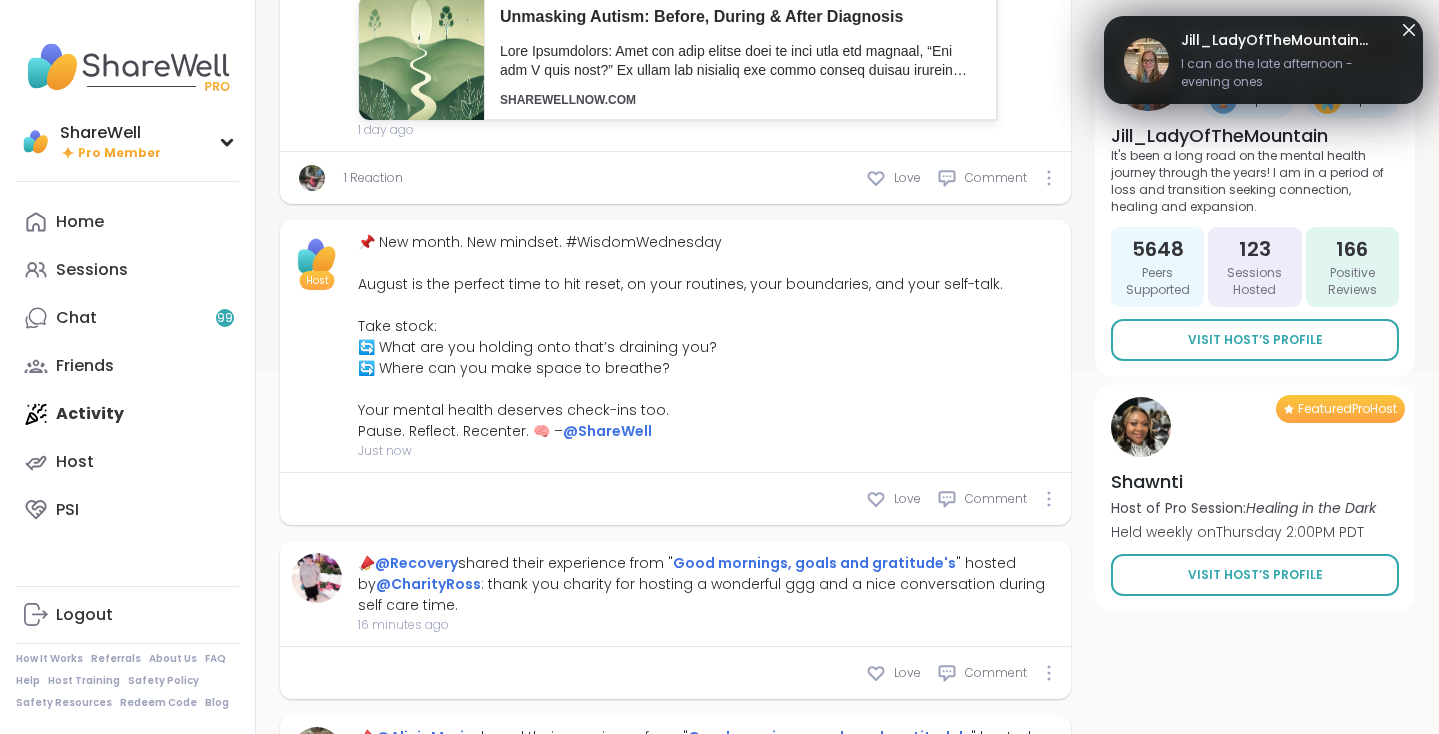 scroll, scrollTop: 406, scrollLeft: 0, axis: vertical 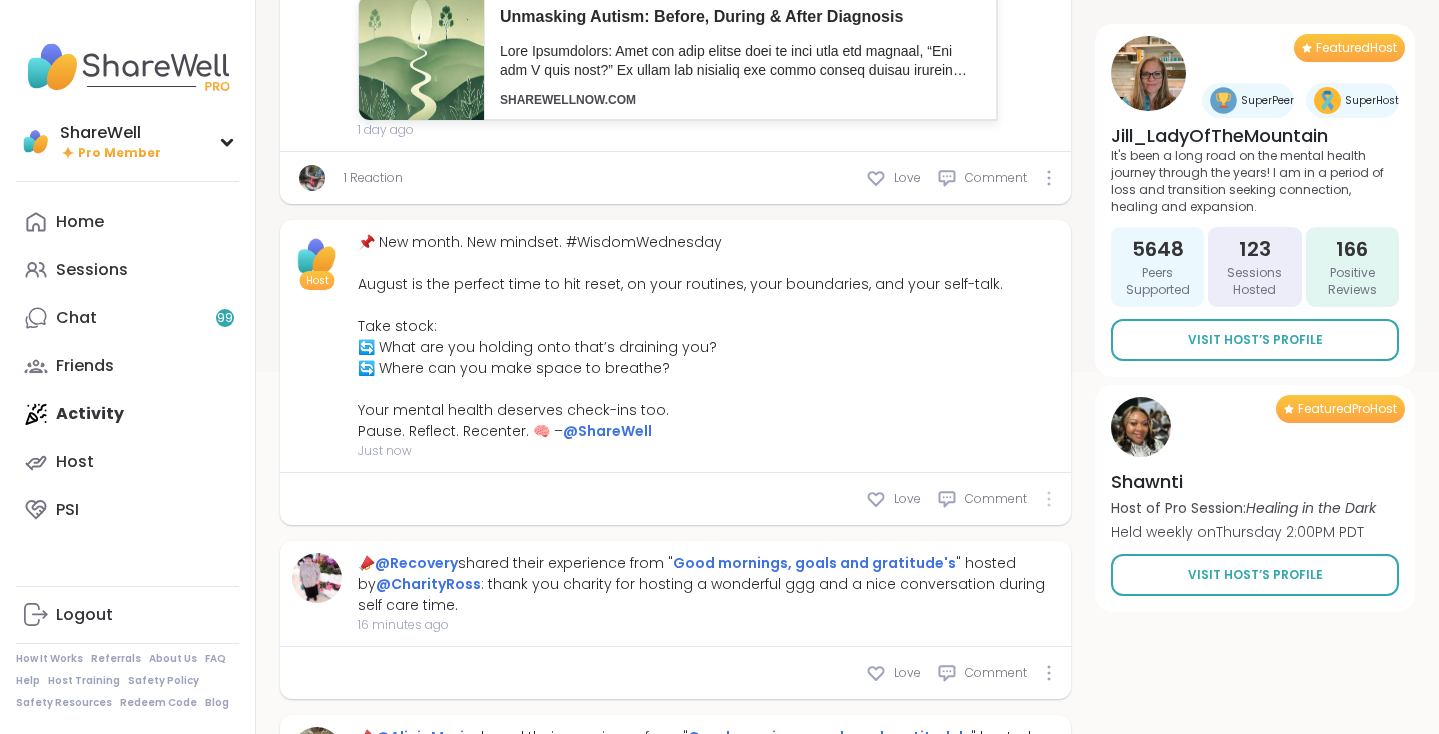 click 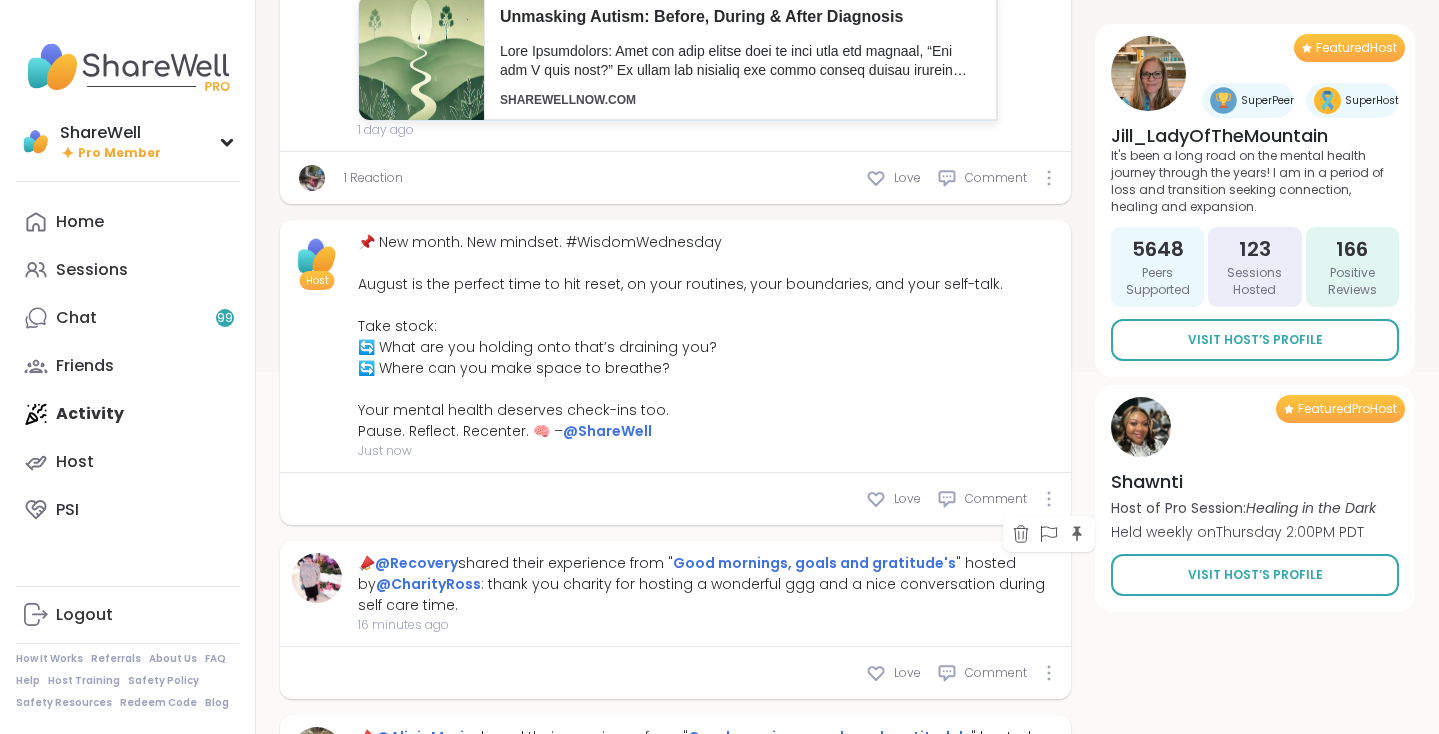 click 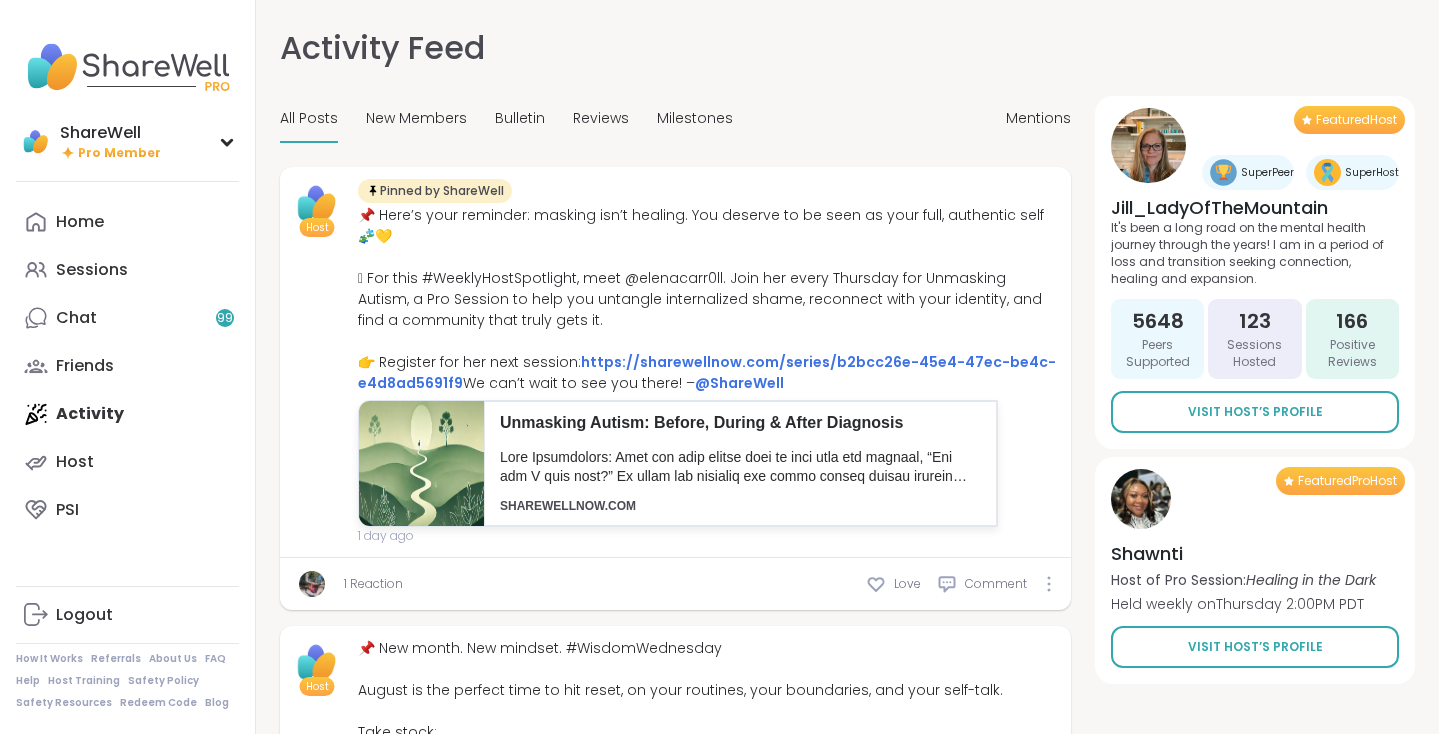 scroll, scrollTop: 0, scrollLeft: 0, axis: both 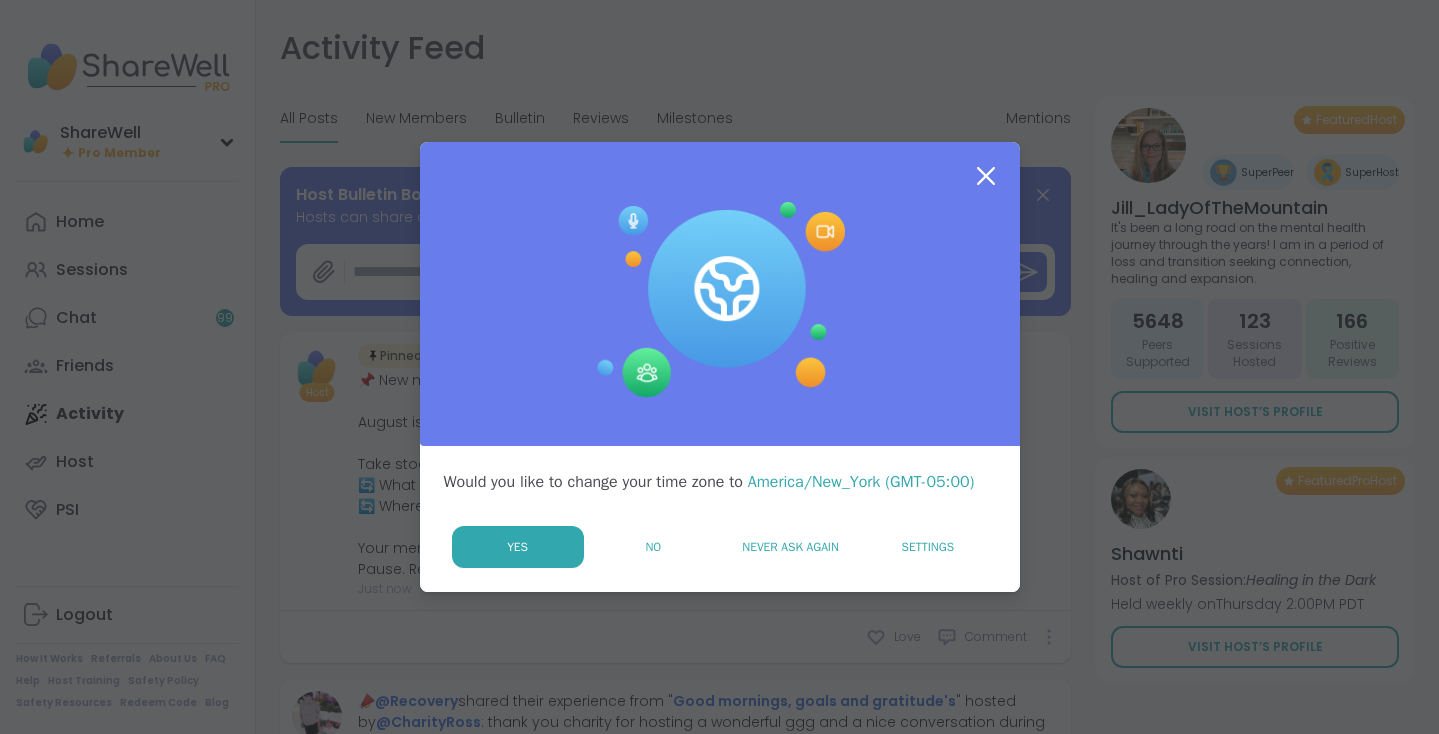 click 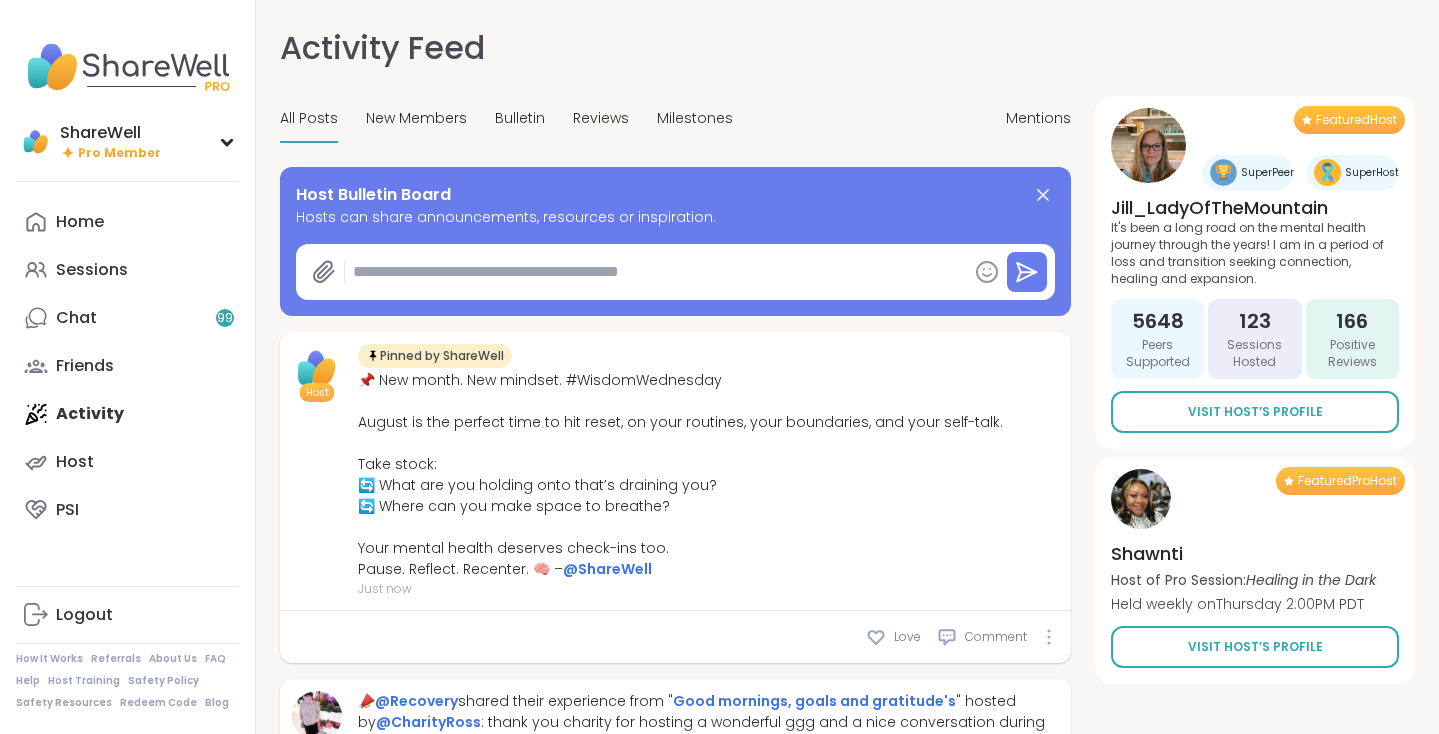 type on "*" 